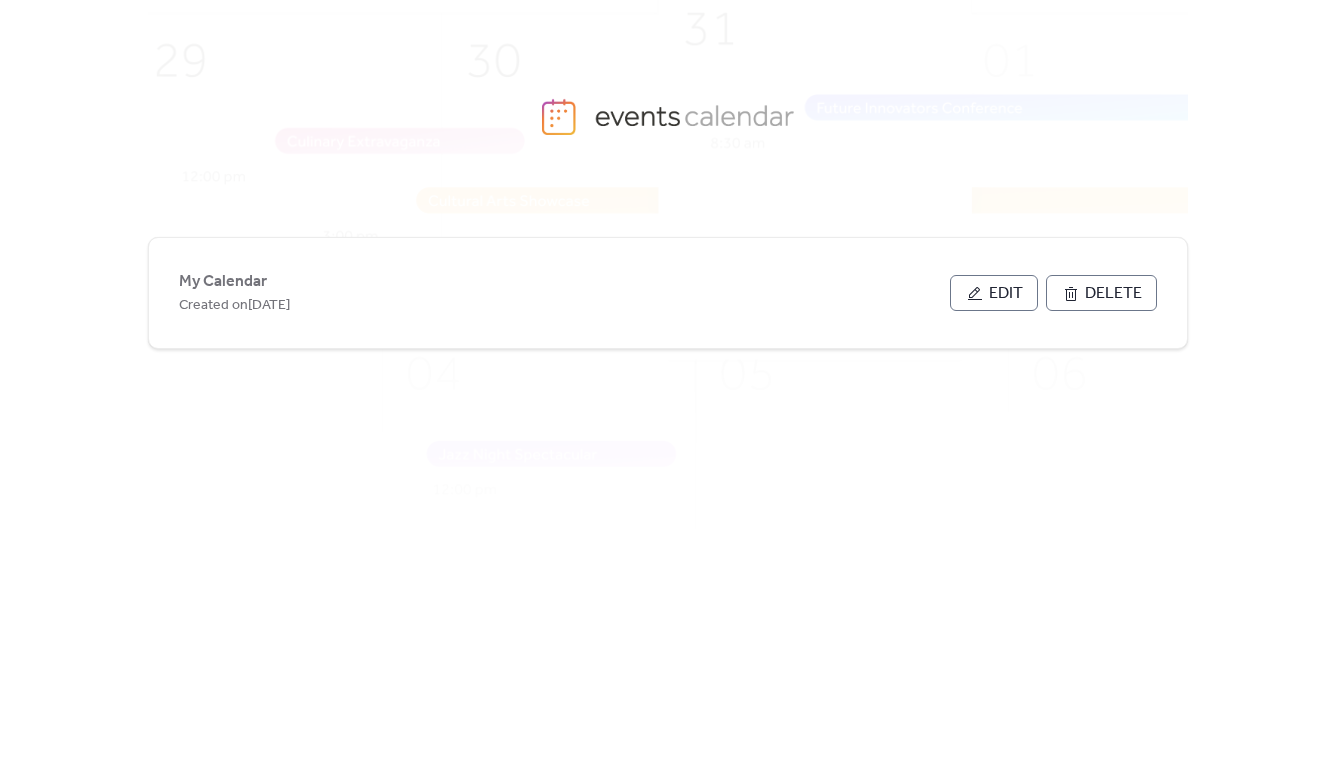 scroll, scrollTop: 0, scrollLeft: 0, axis: both 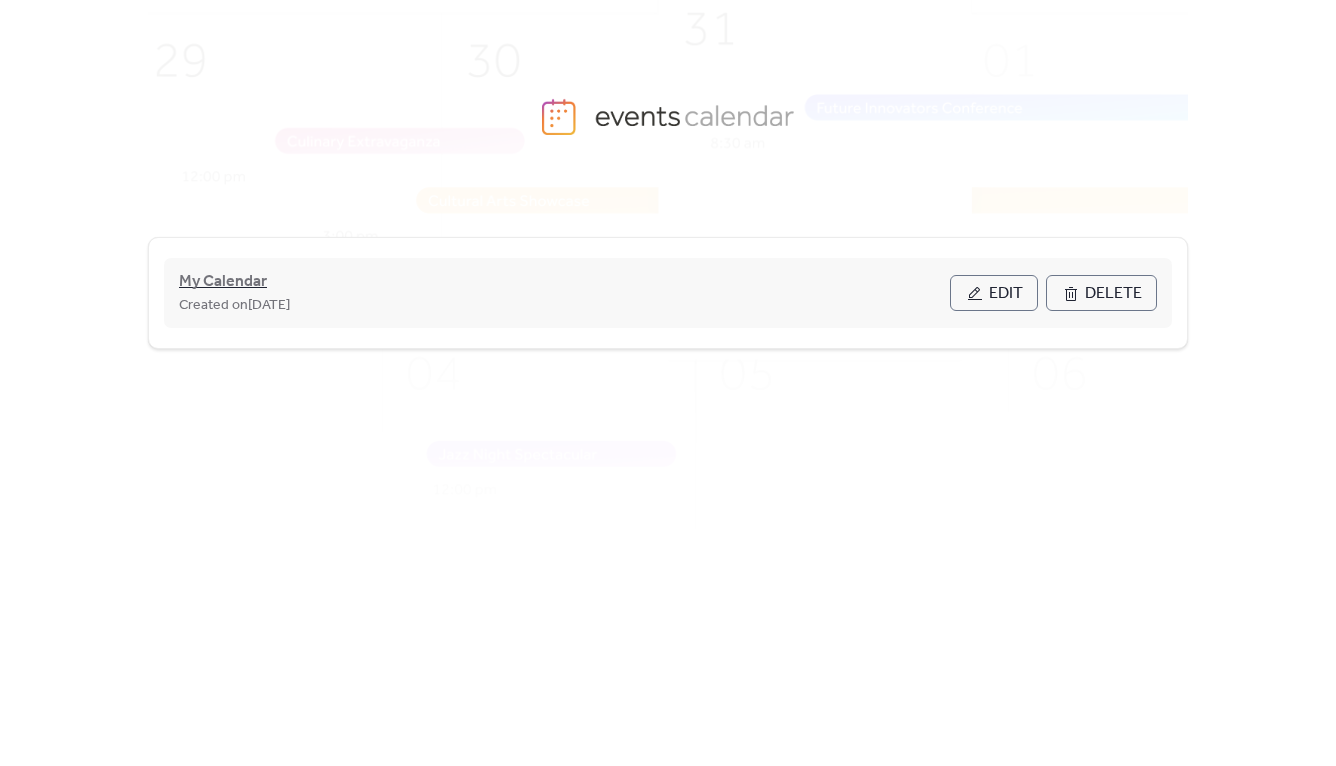 click on "My Calendar" at bounding box center [223, 282] 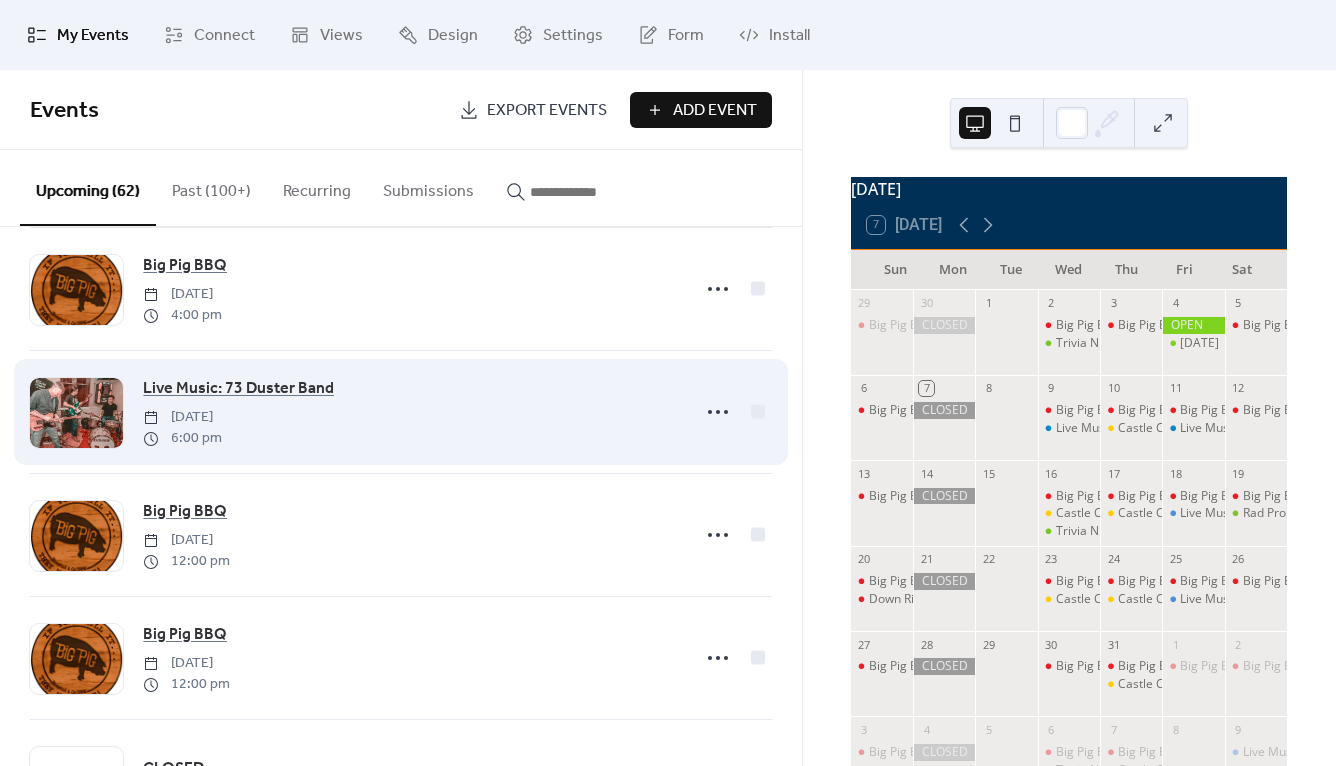 scroll, scrollTop: 478, scrollLeft: 0, axis: vertical 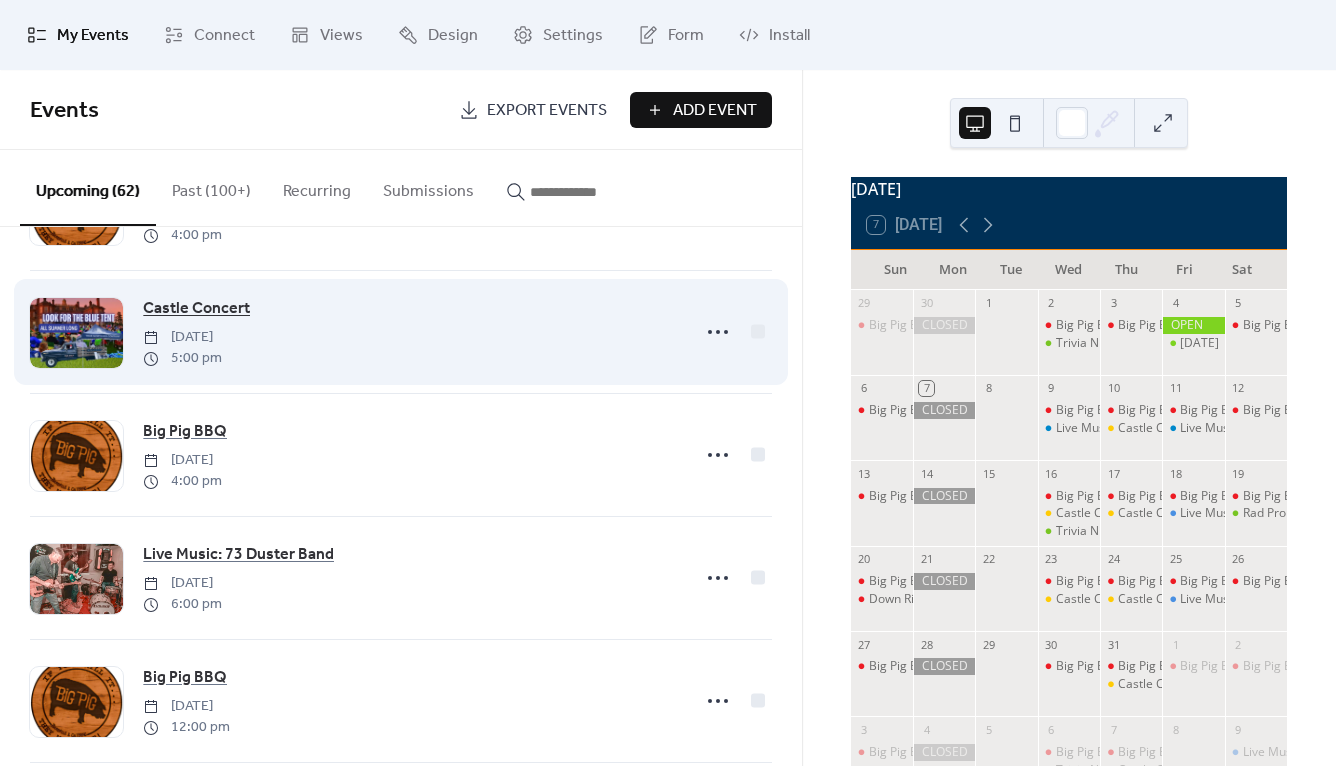 click on "Castle Concert" at bounding box center (196, 309) 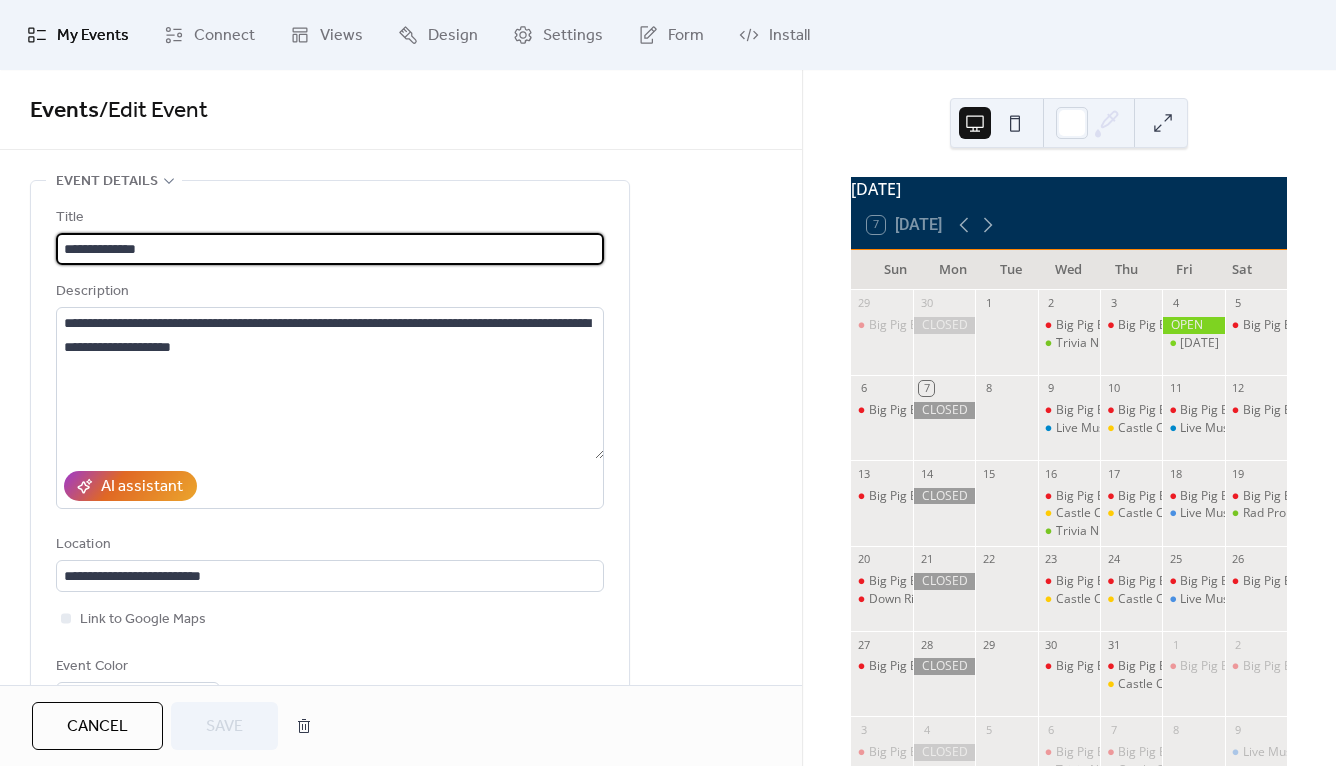 click on "**********" at bounding box center [401, 821] 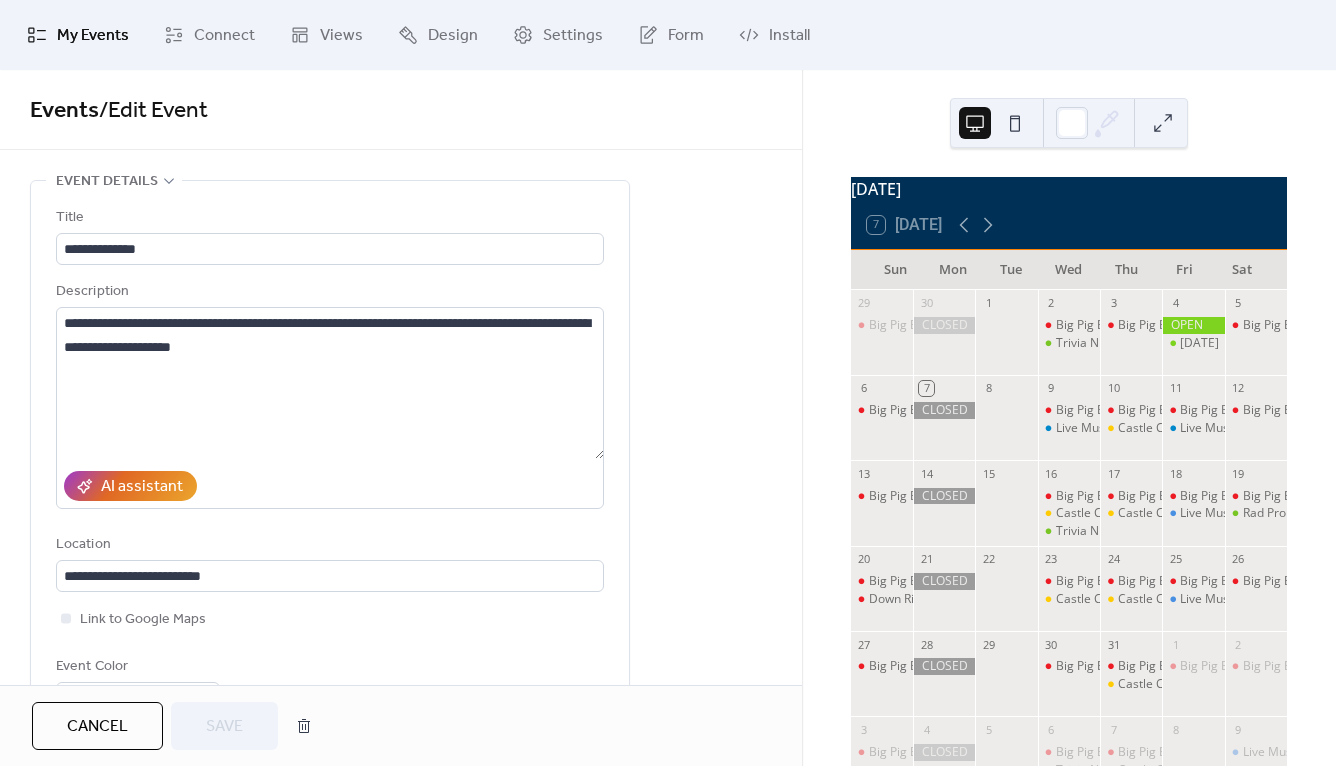 click on "[DATE] 7 [DATE] Sun Mon Tue Wed Thu Fri Sat 29 Big Pig BBQ 30 1 2 Big Pig BBQ Trivia Night 3 Big Pig BBQ 4 [DATE] 5 Big Pig BBQ 6 Big Pig BBQ 7 8 9 Big Pig BBQ Live Music: [PERSON_NAME] 10 Big Pig BBQ Castle Concert 11 Big Pig BBQ Live Music: 73 Duster Band 12 Big Pig BBQ 13 Big Pig BBQ 14 15 16 Big Pig BBQ Castle Concert Trivia Night 17 Big Pig BBQ Castle Concert 18 Big Pig BBQ Live Music: The Return 19 Big Pig BBQ Rad  Pro Rasslin' 20 Big Pig BBQ Down River Ice Cream Pop-Up 21 22 23 Big Pig BBQ Castle Concert 24 Big Pig BBQ Castle Concert 25 Big Pig BBQ Live Music: Half Step Down 26 Big Pig BBQ 27 Big Pig BBQ 28 29 30 Big Pig BBQ 31 Big Pig BBQ Castle Concert 1 Big Pig BBQ 2 Big Pig BBQ 3 Big Pig BBQ 4 5 6 Big Pig BBQ Trivia Night 7 Big Pig BBQ Castle Concert 8 9 Live Music: The Return" at bounding box center (1069, 418) 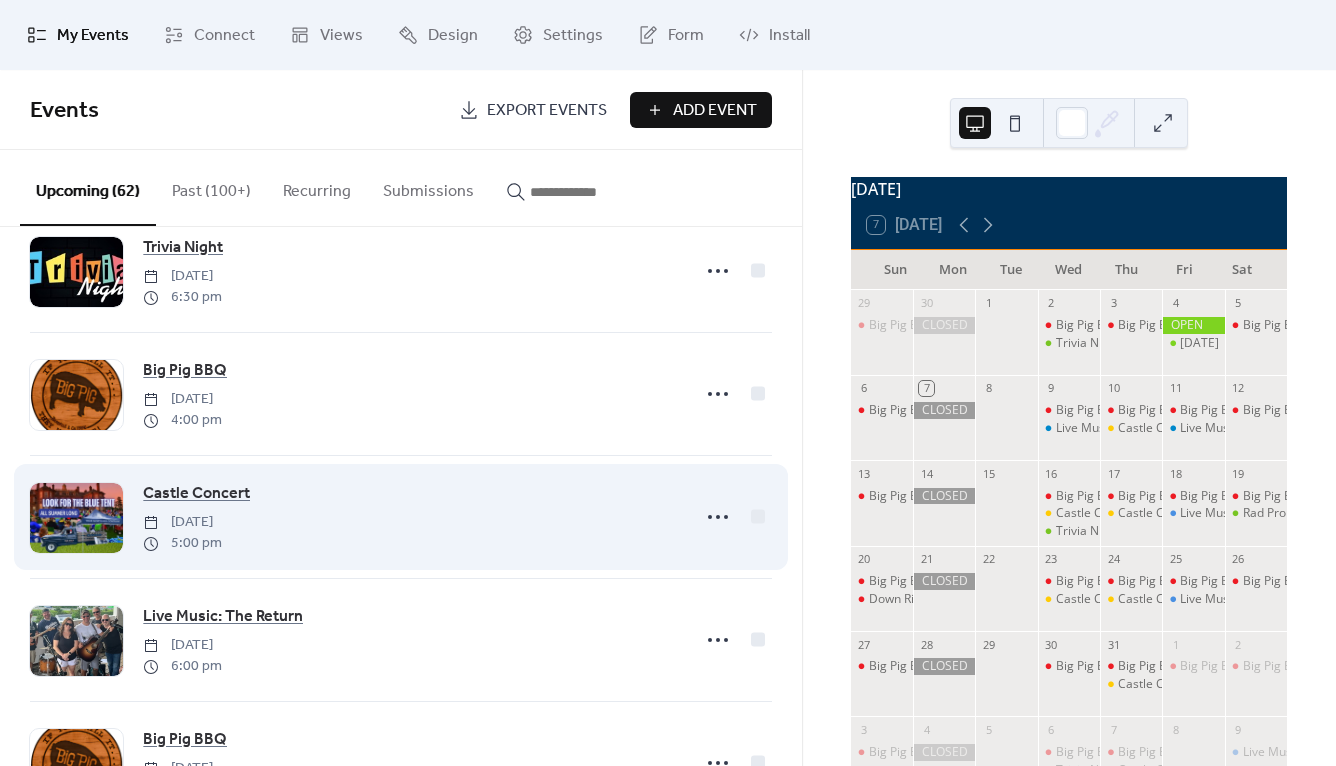 scroll, scrollTop: 4840, scrollLeft: 0, axis: vertical 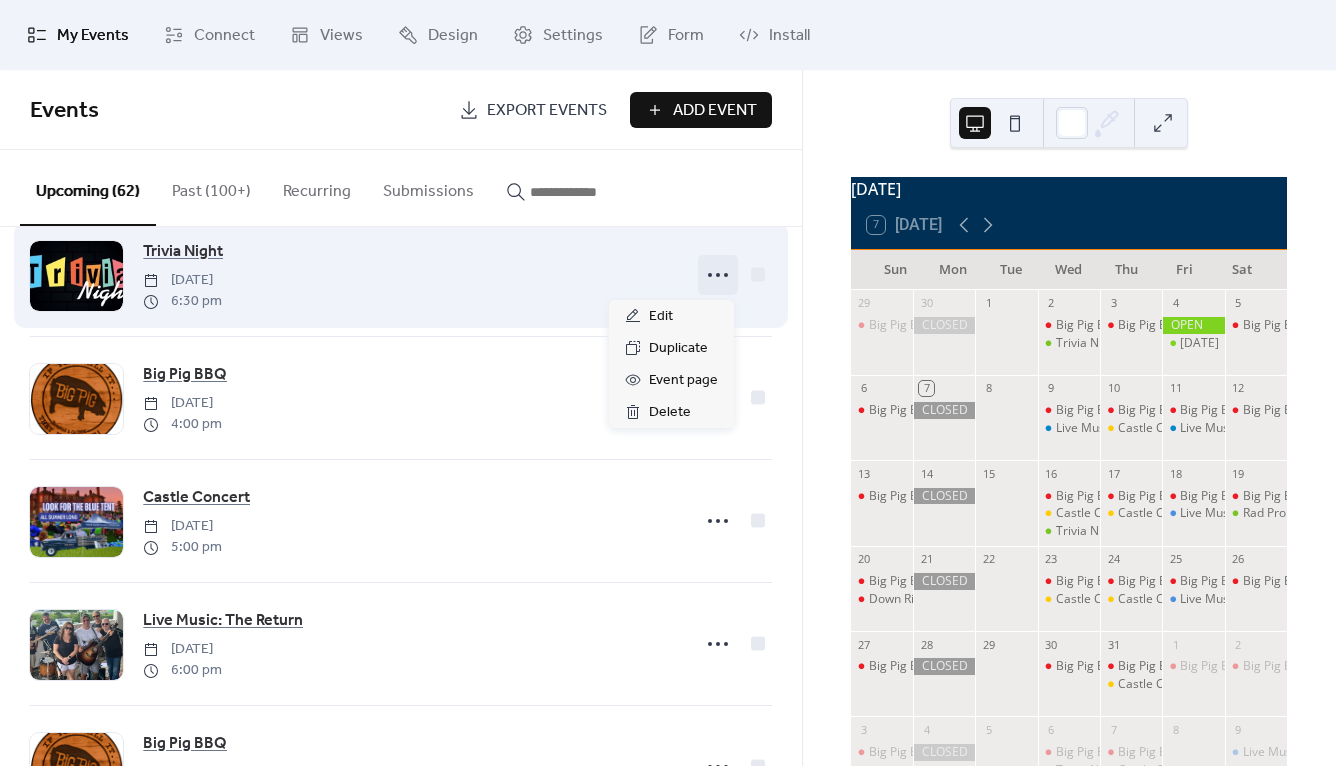 click 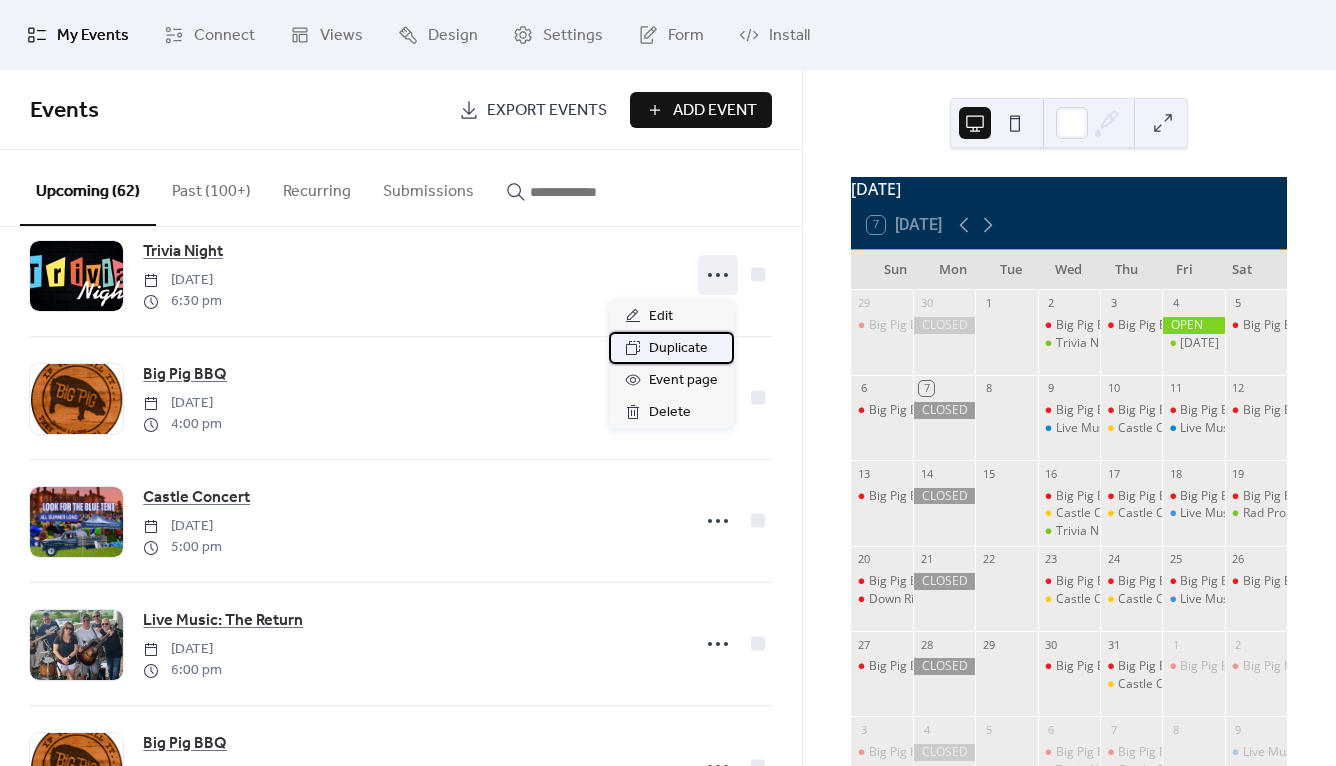 click on "Duplicate" at bounding box center [678, 349] 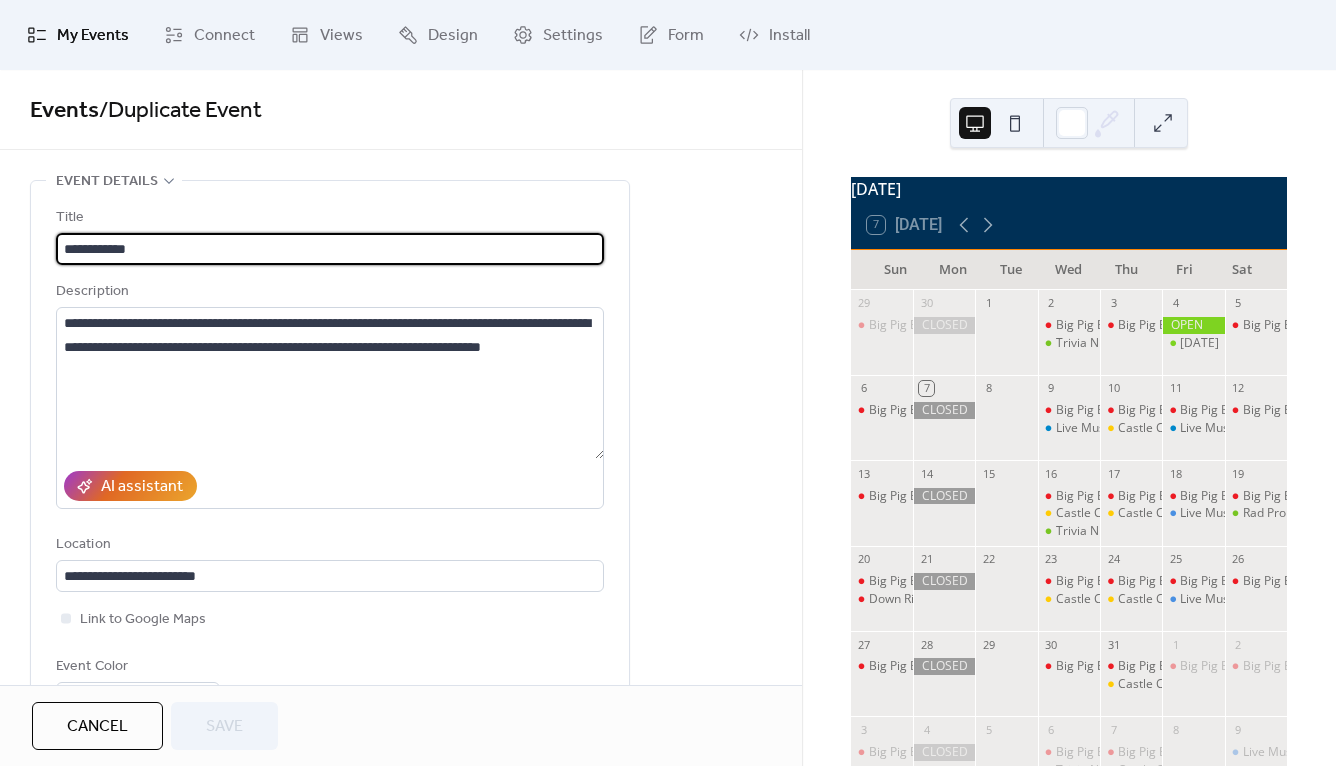 drag, startPoint x: 131, startPoint y: 251, endPoint x: 45, endPoint y: 252, distance: 86.00581 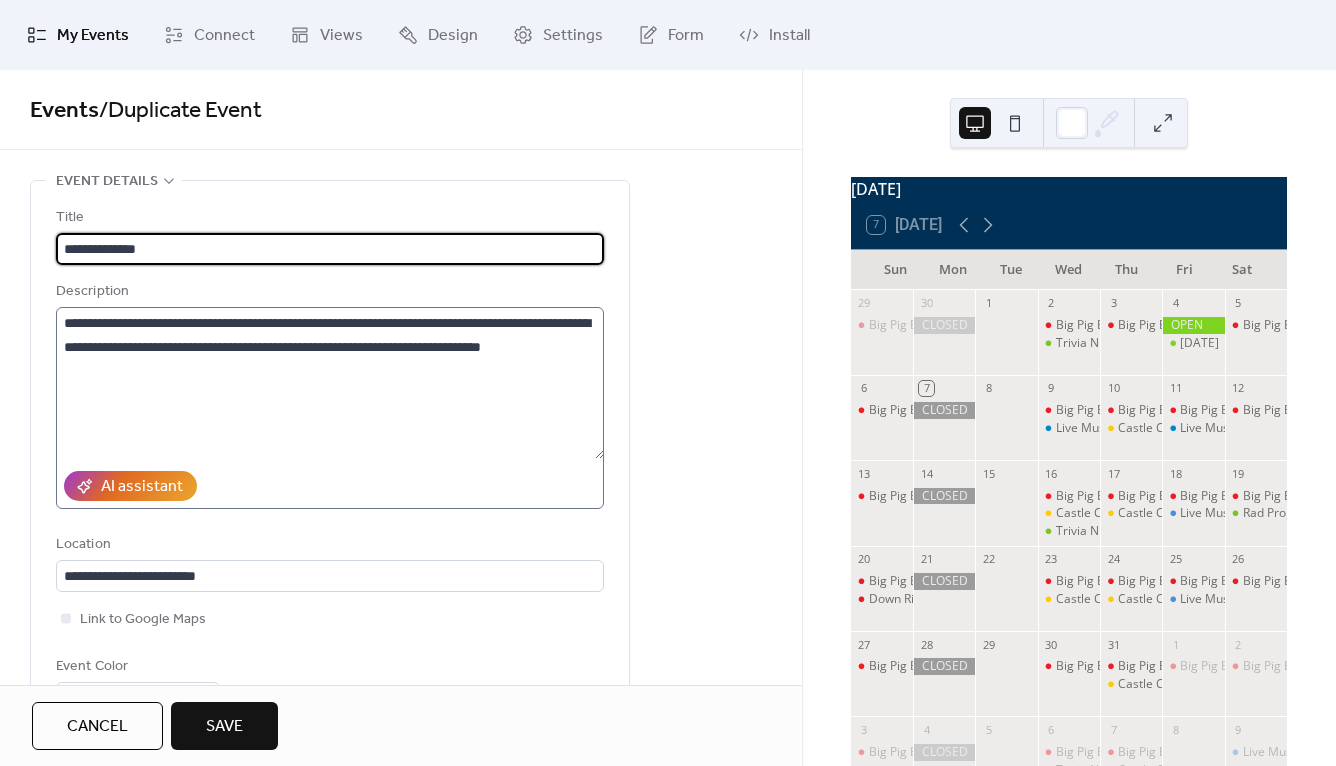 type on "**********" 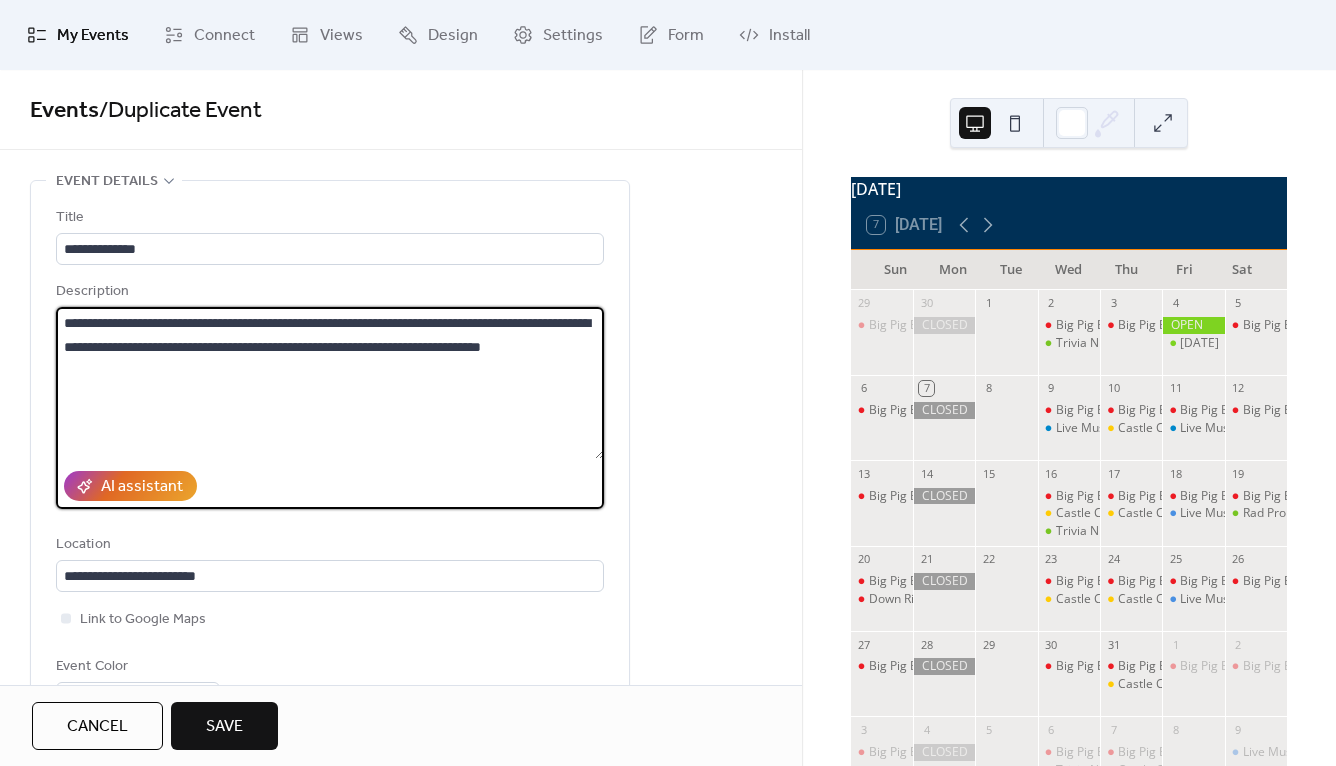 drag, startPoint x: 166, startPoint y: 376, endPoint x: 40, endPoint y: 331, distance: 133.79462 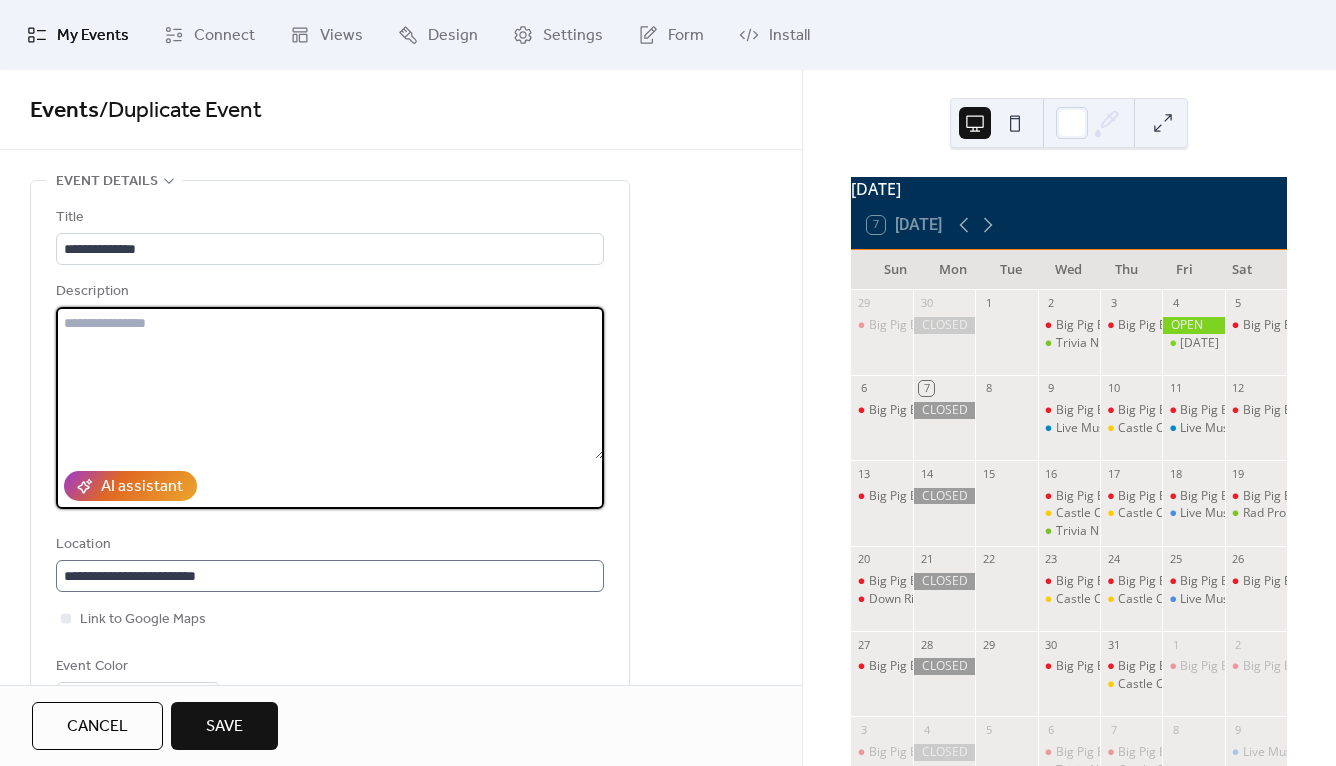 scroll, scrollTop: 325, scrollLeft: 0, axis: vertical 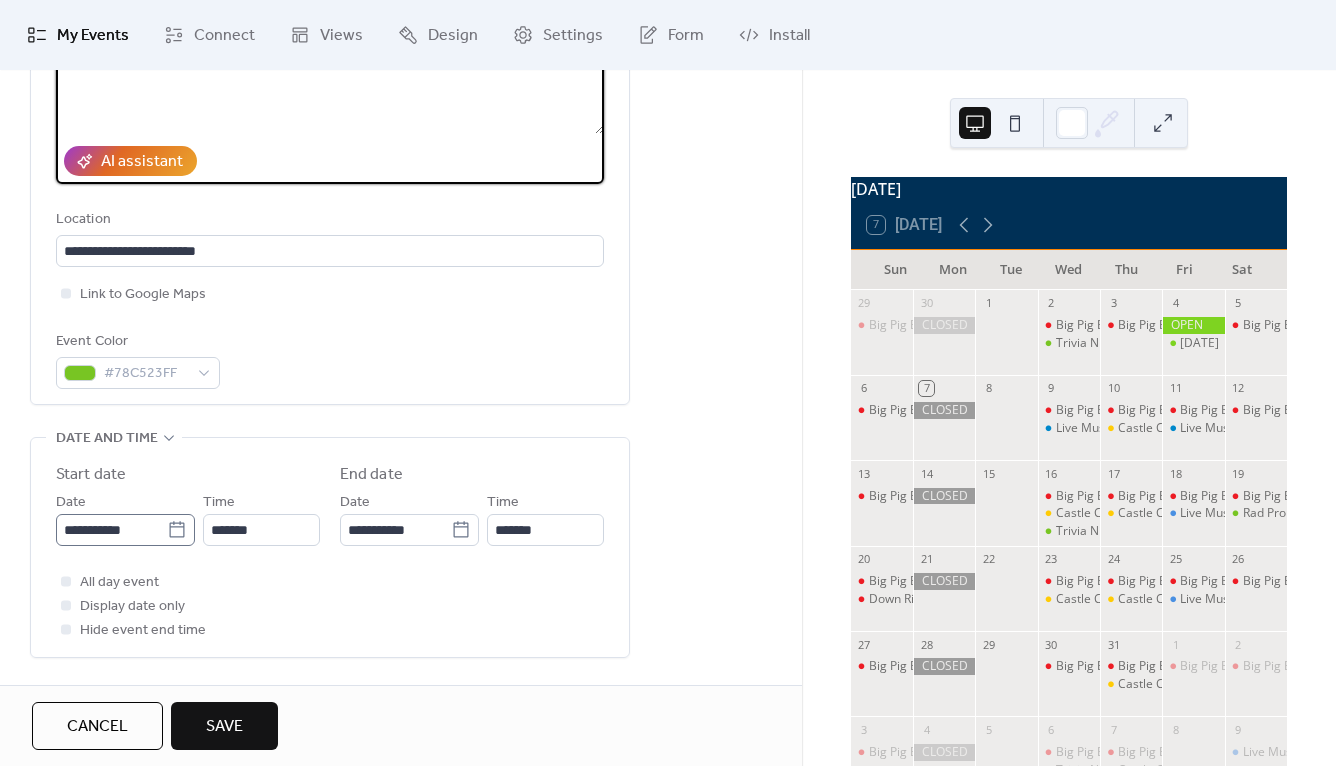 type 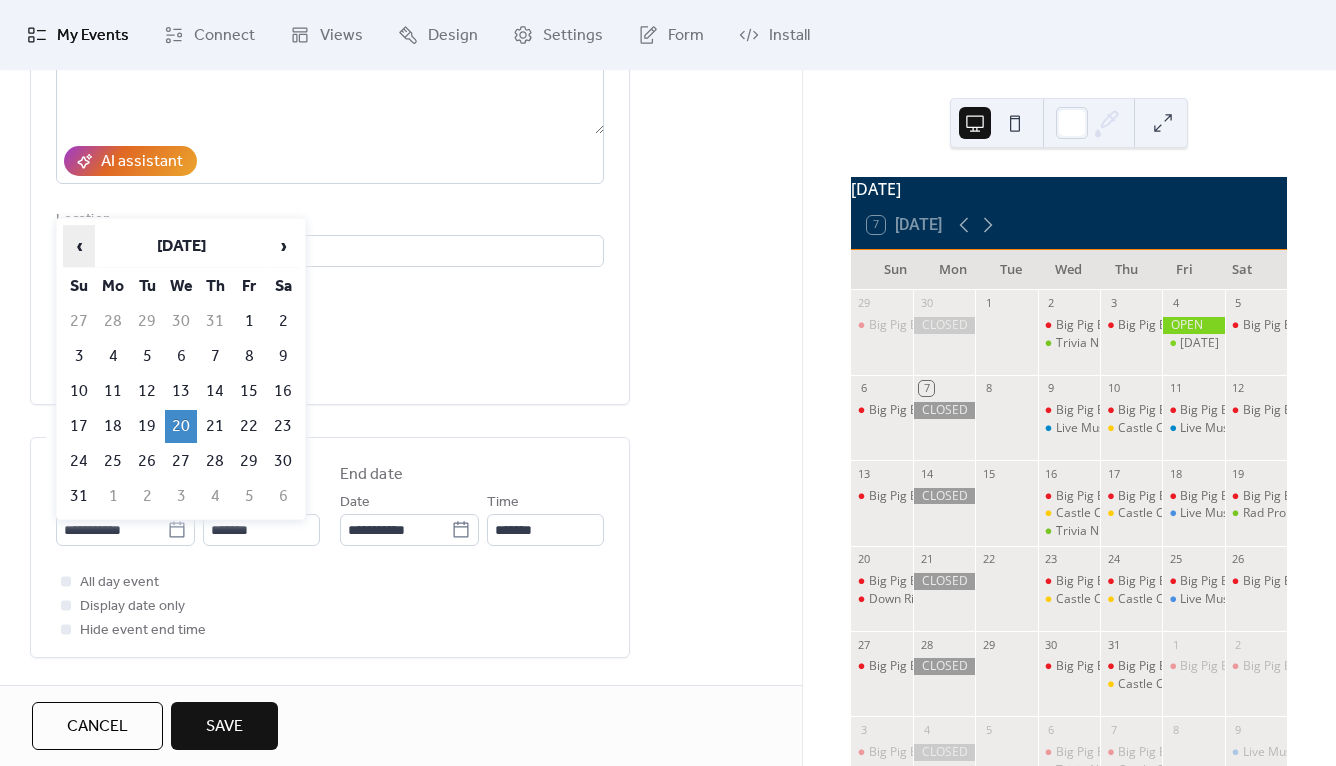 click on "‹" at bounding box center (79, 246) 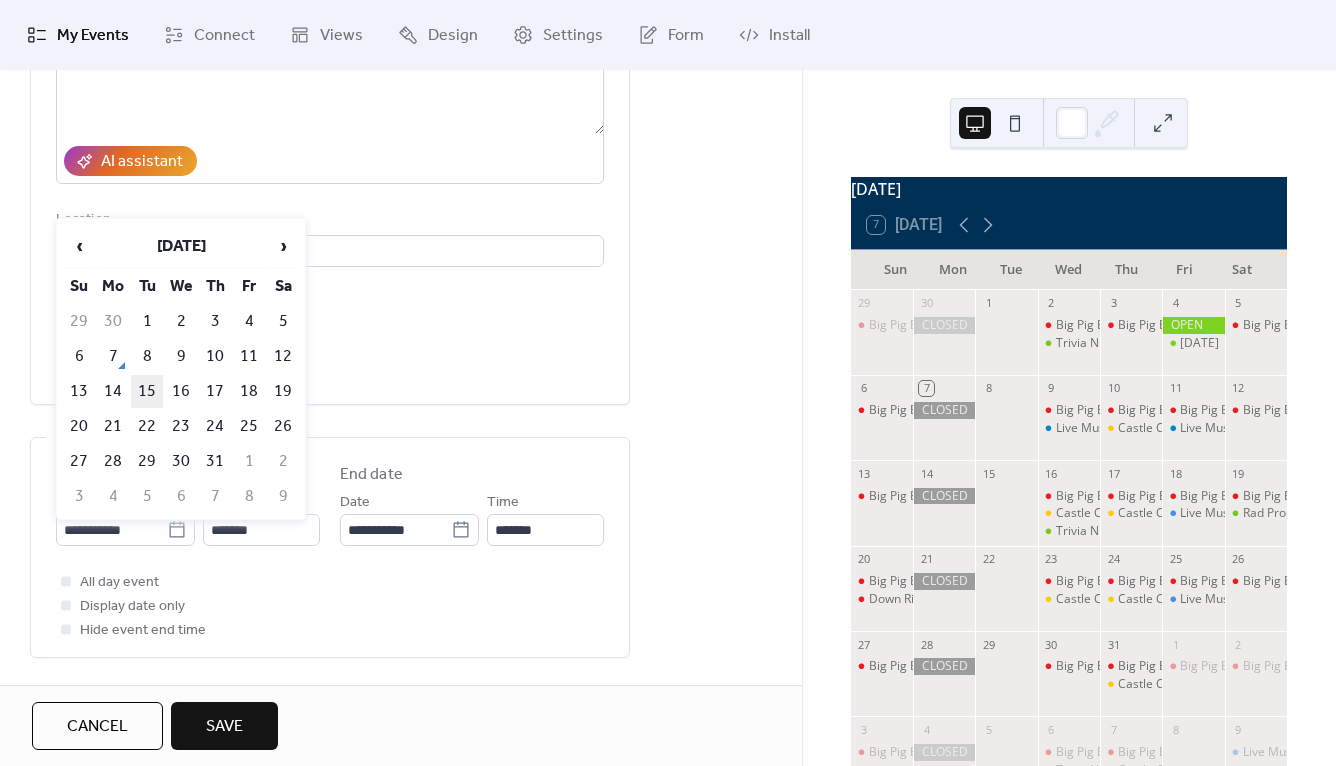 click on "15" at bounding box center [147, 391] 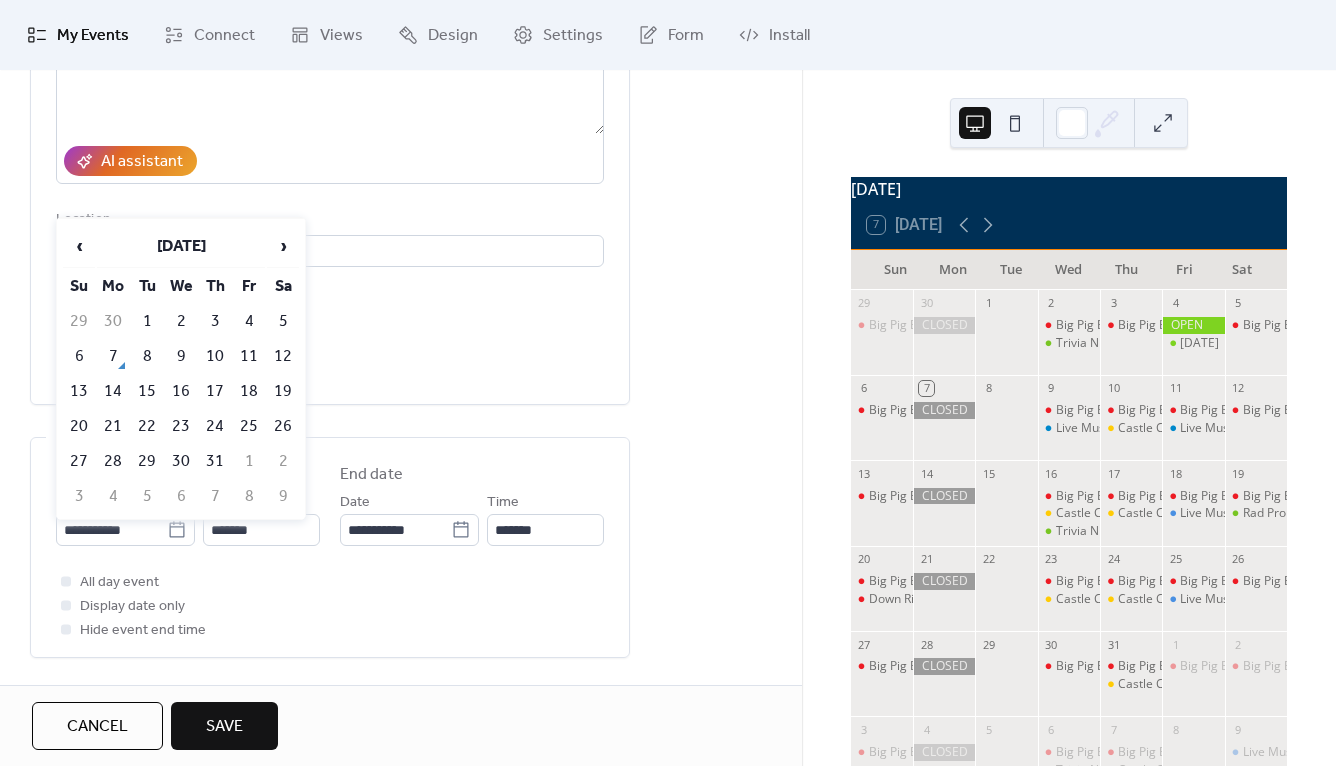 type on "**********" 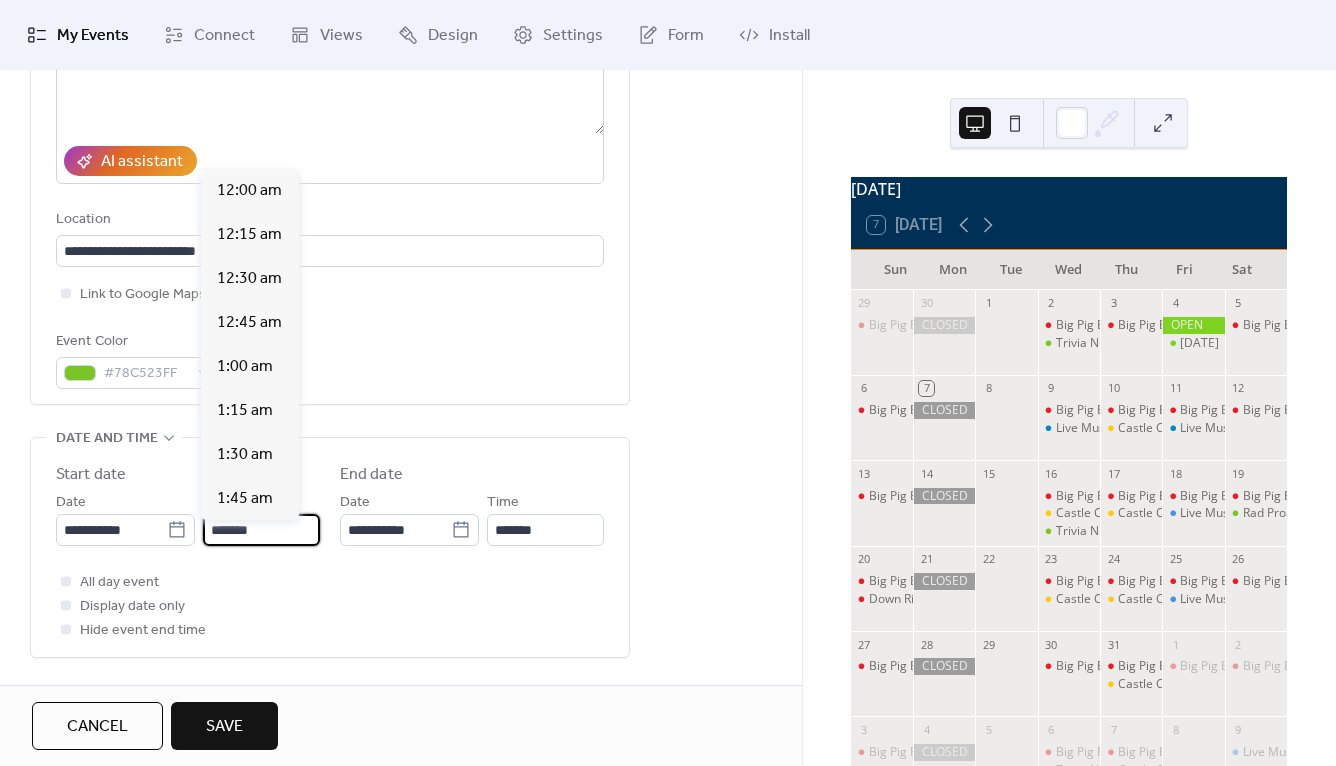 click on "*******" at bounding box center [261, 530] 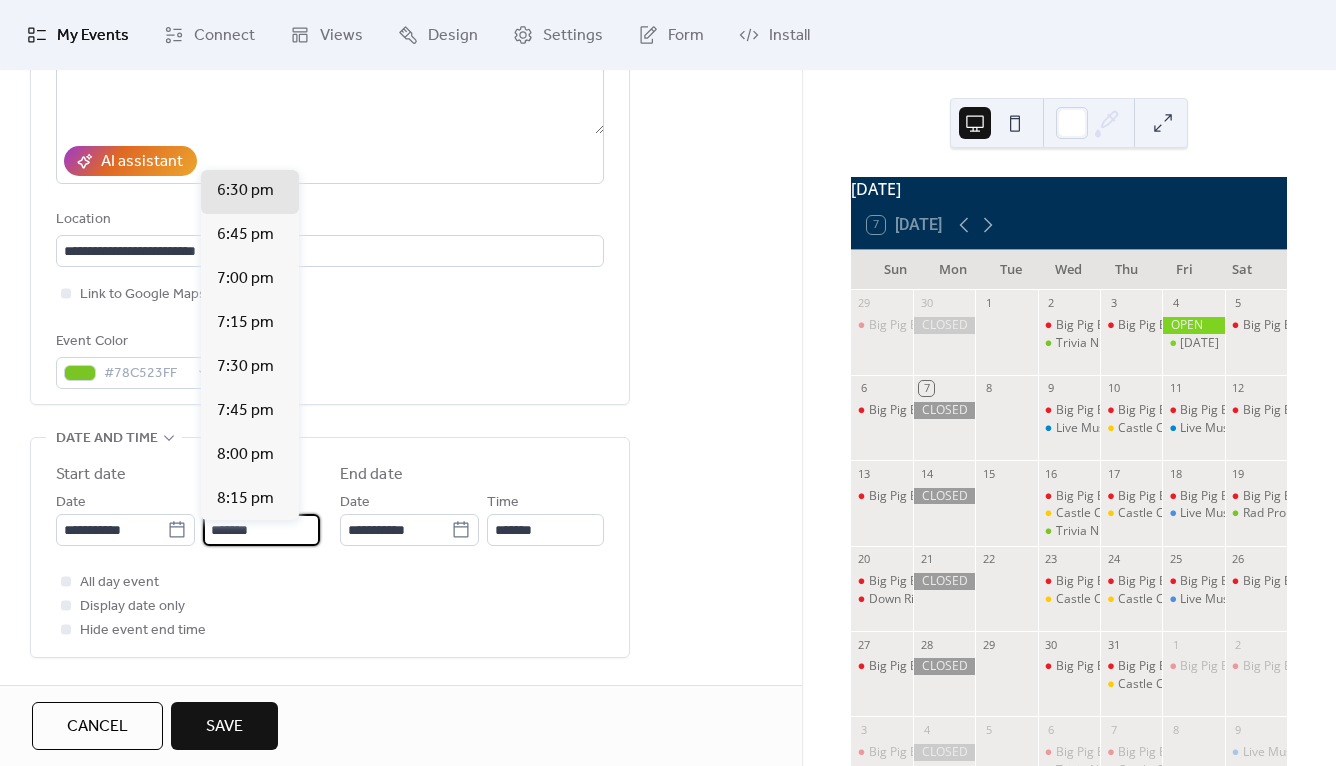 scroll, scrollTop: 3090, scrollLeft: 0, axis: vertical 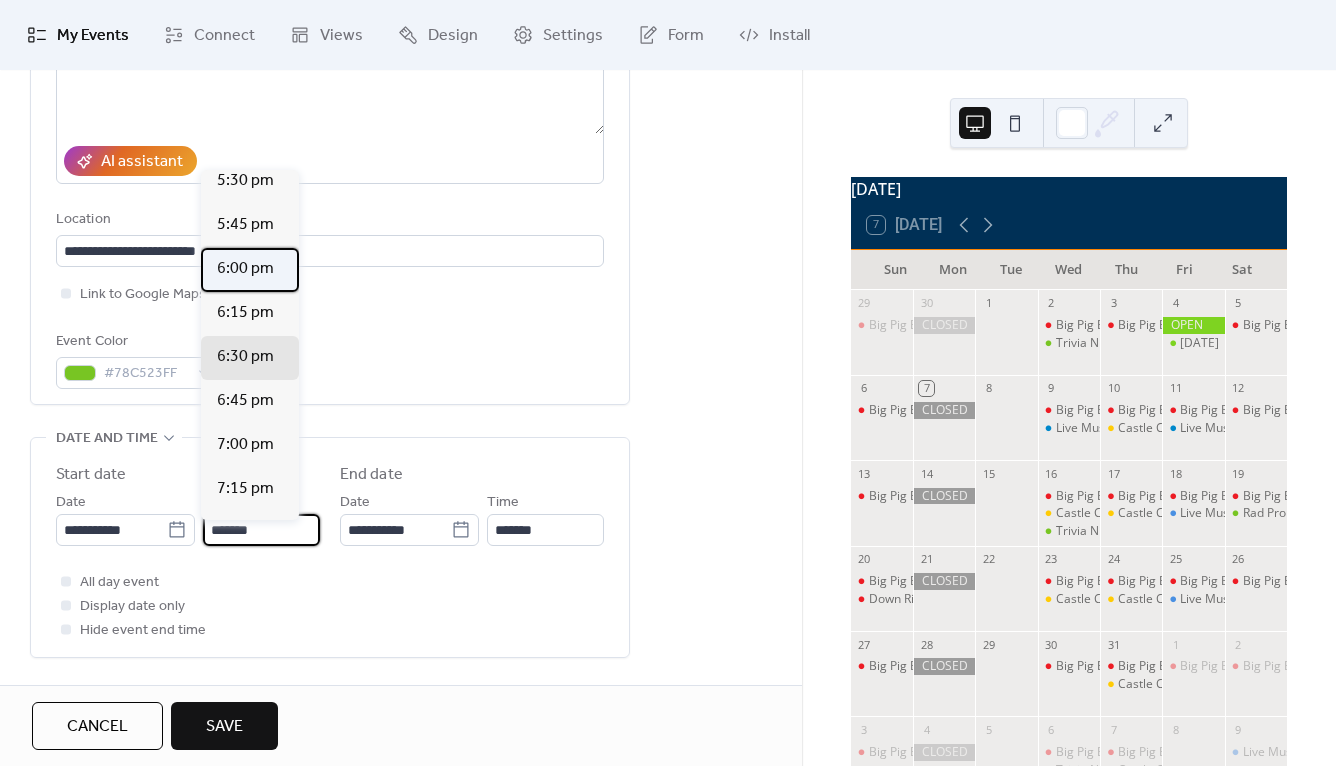 click on "6:00 pm" at bounding box center (245, 269) 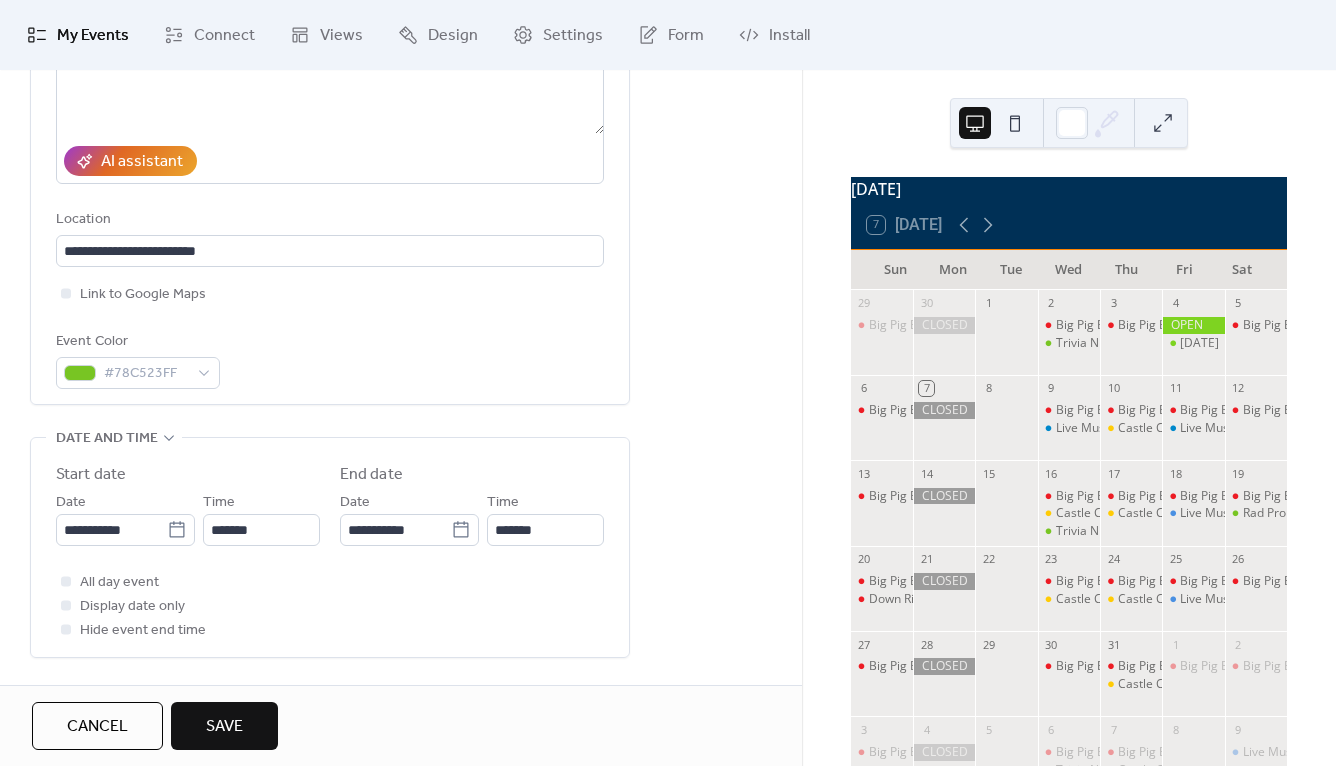 type on "*******" 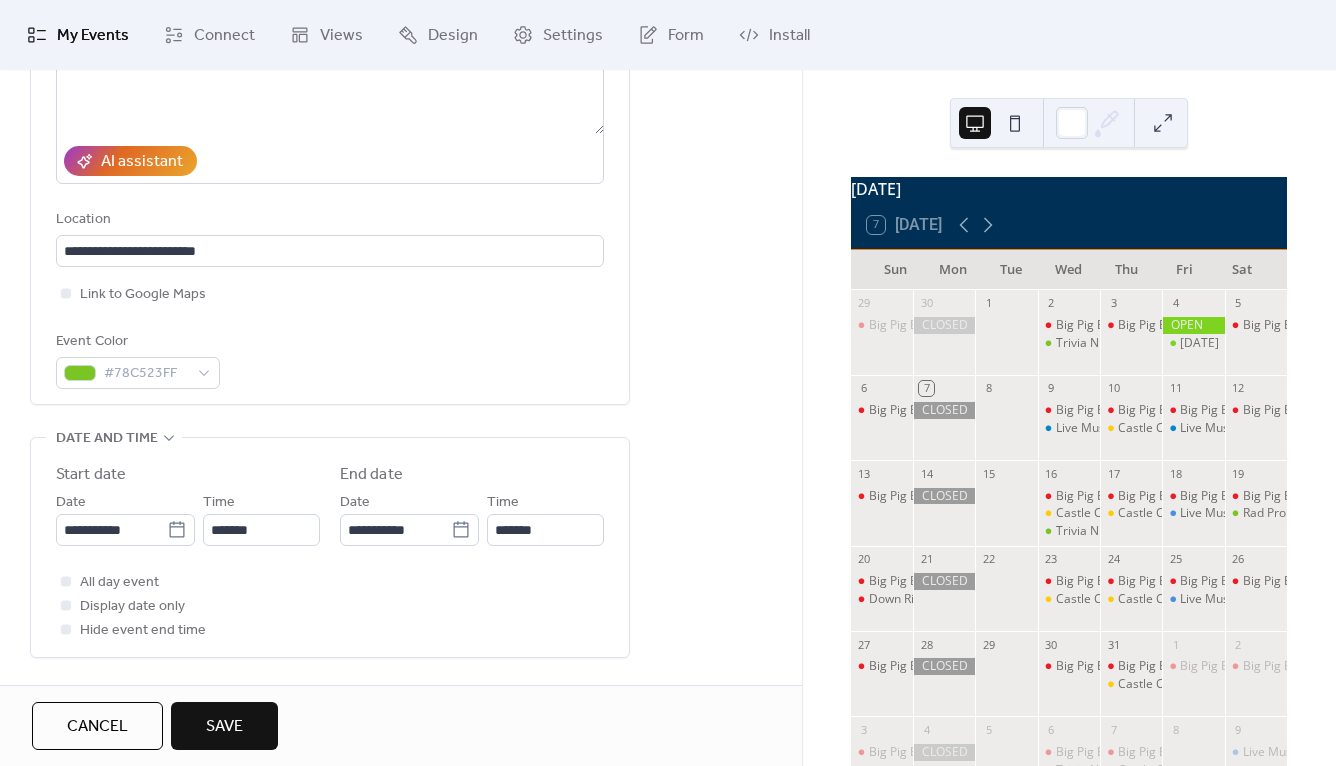 type on "*******" 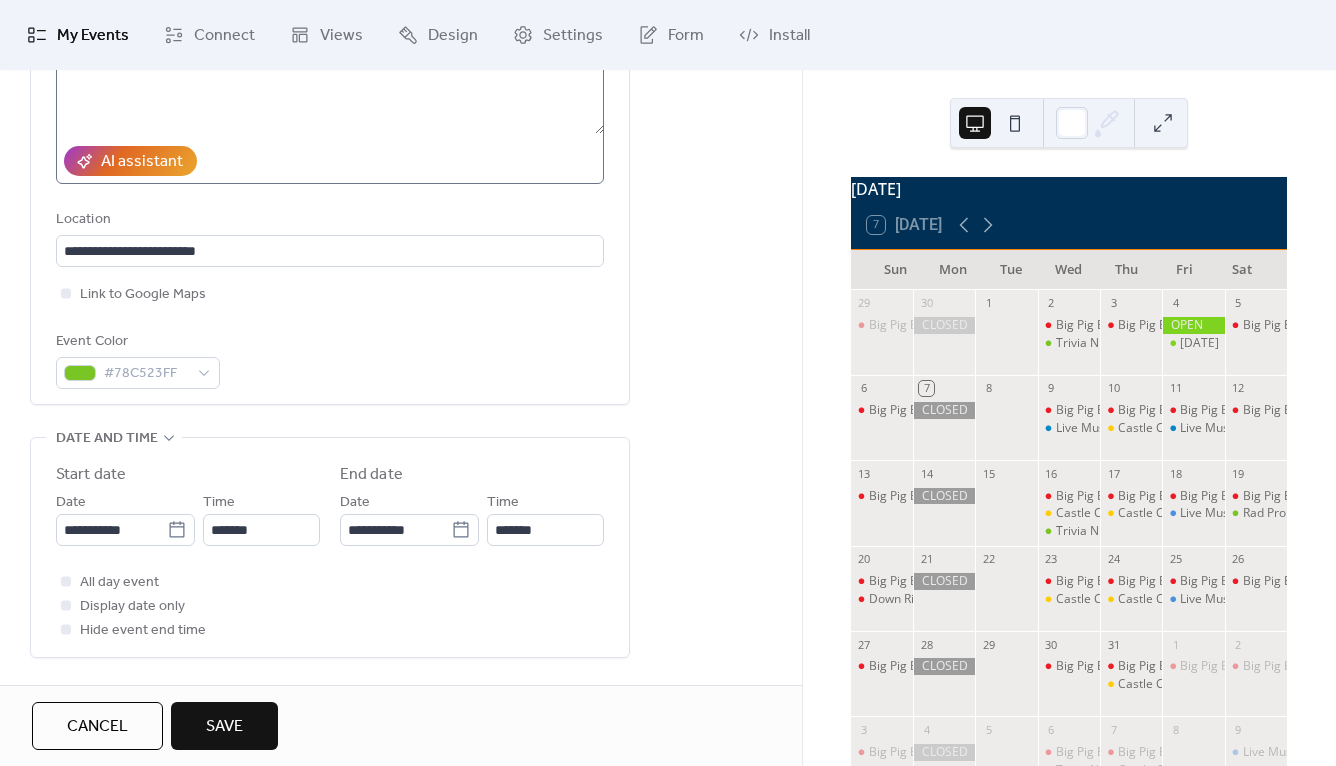 scroll, scrollTop: 0, scrollLeft: 0, axis: both 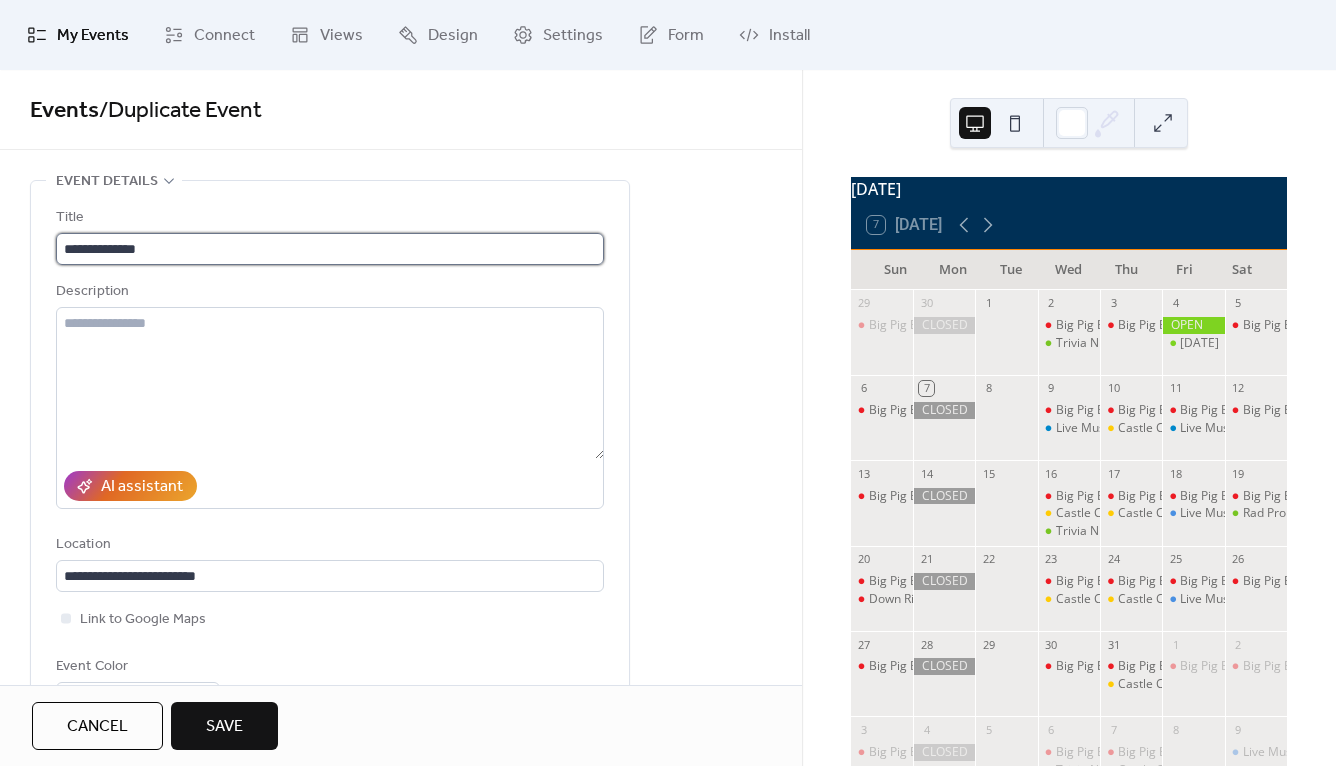 click on "**********" at bounding box center [330, 249] 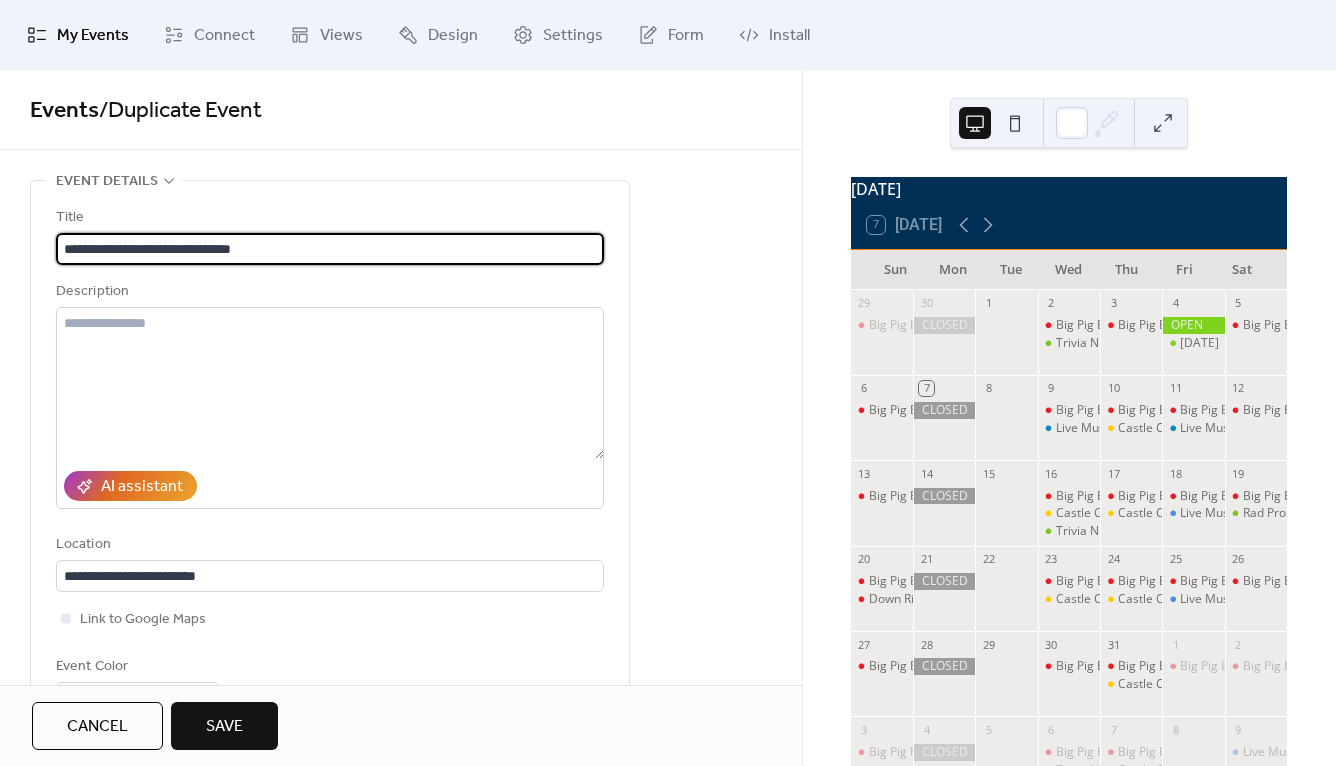 type on "**********" 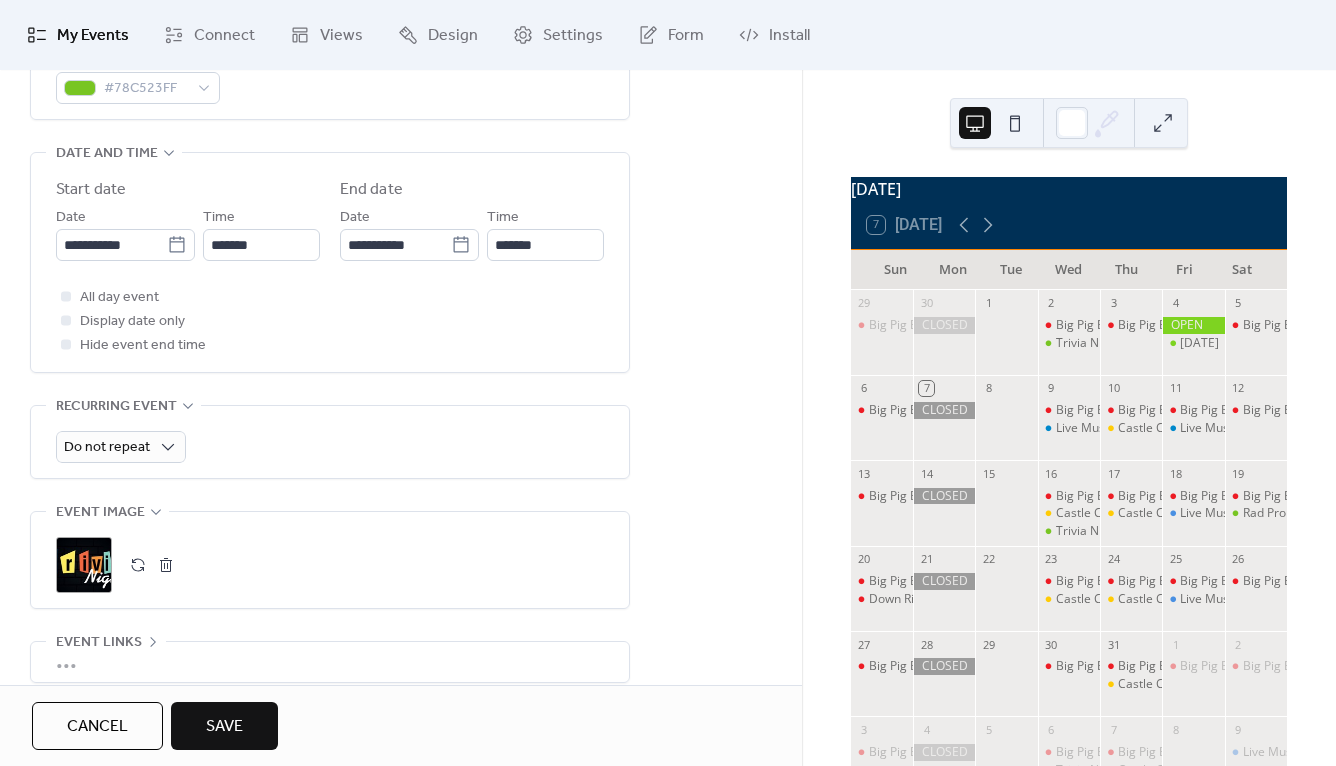 scroll, scrollTop: 689, scrollLeft: 0, axis: vertical 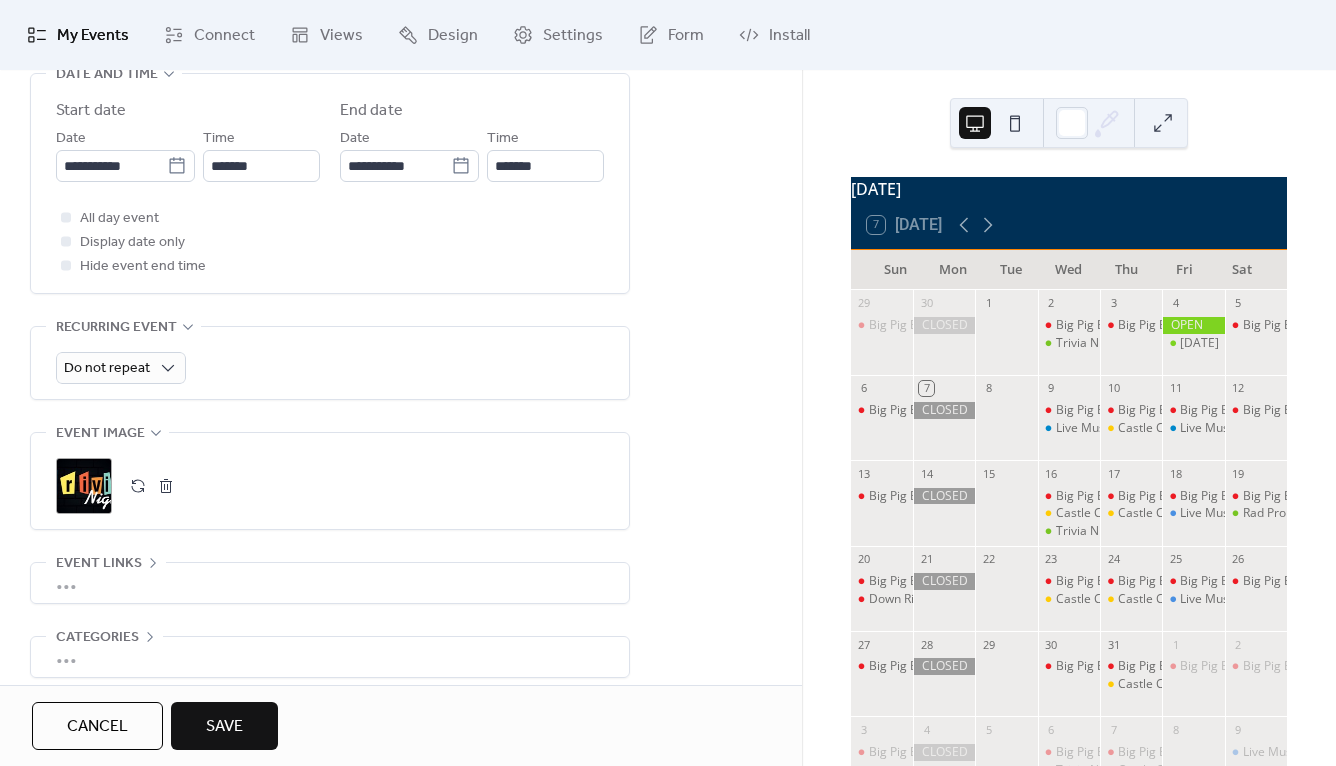click at bounding box center (166, 486) 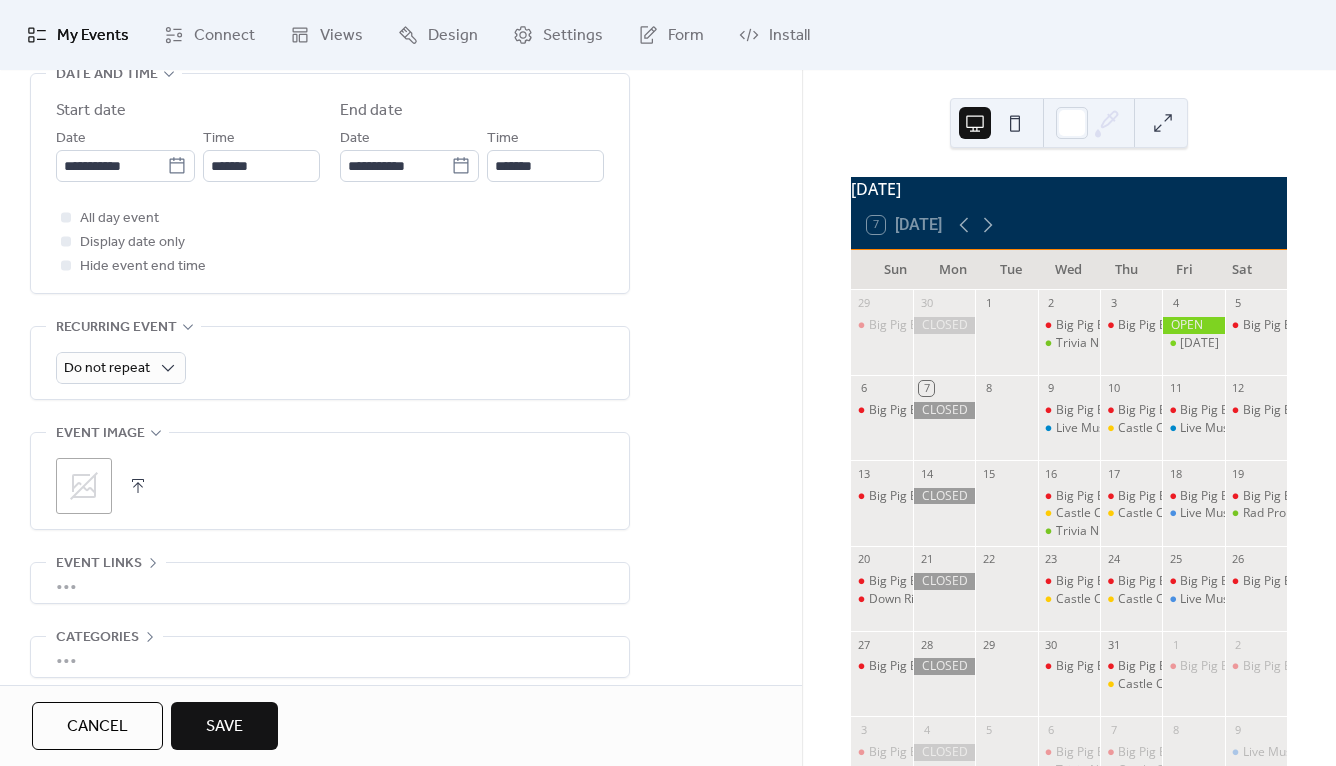 click at bounding box center [138, 486] 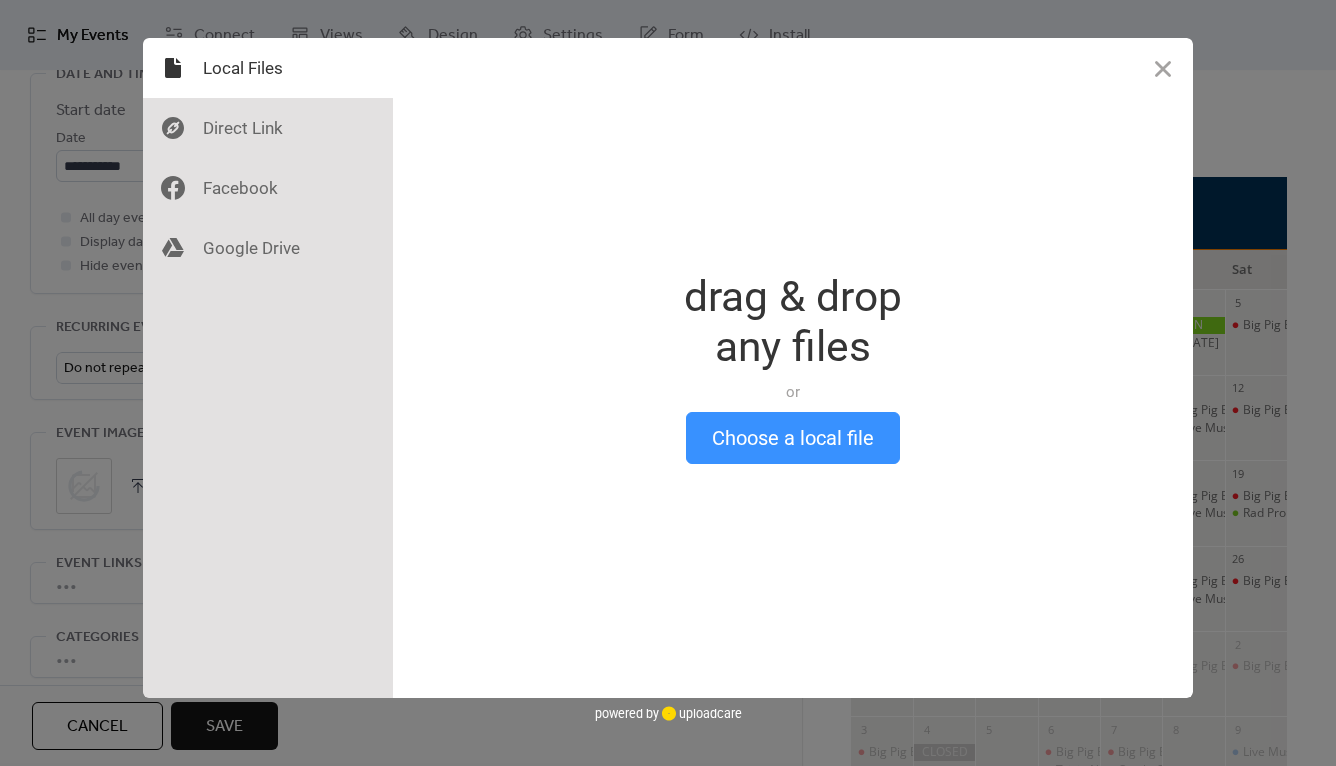 click on "Choose a local file" at bounding box center [793, 438] 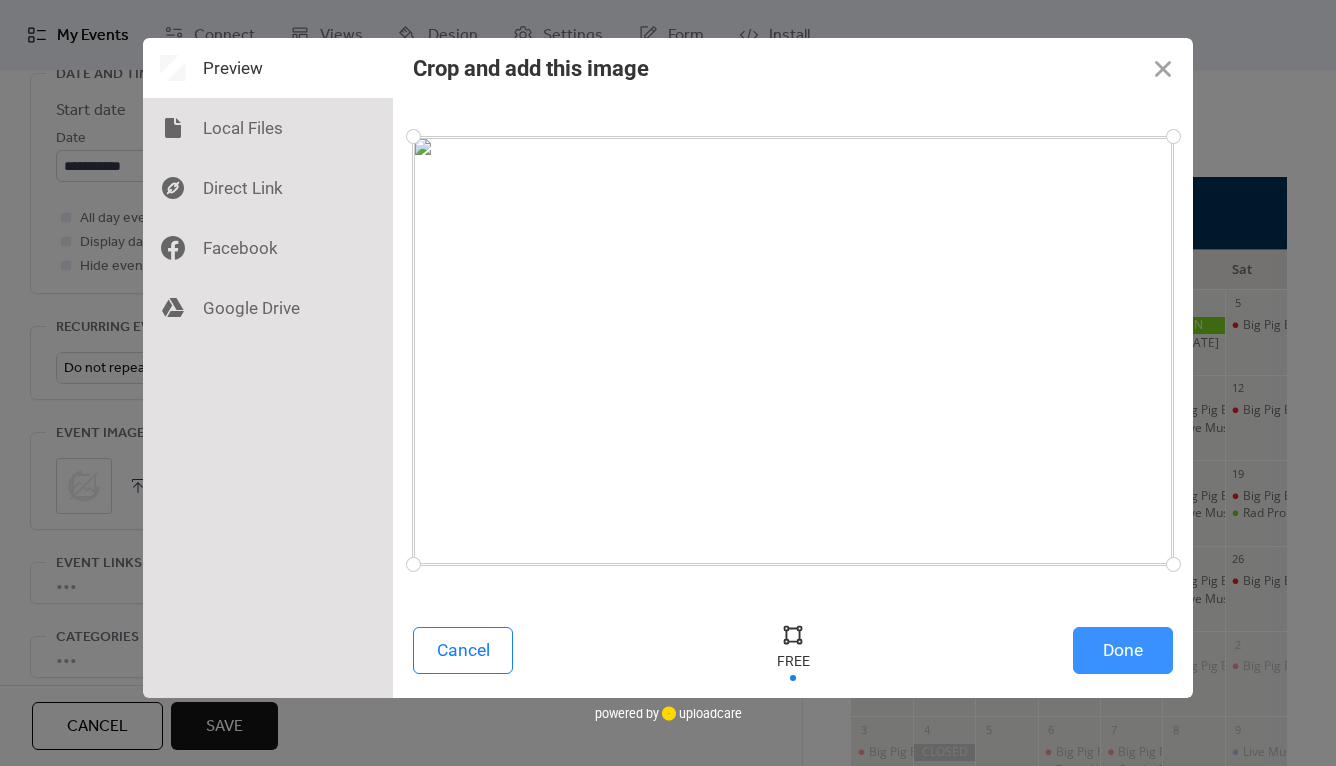 click on "Done" at bounding box center (1123, 650) 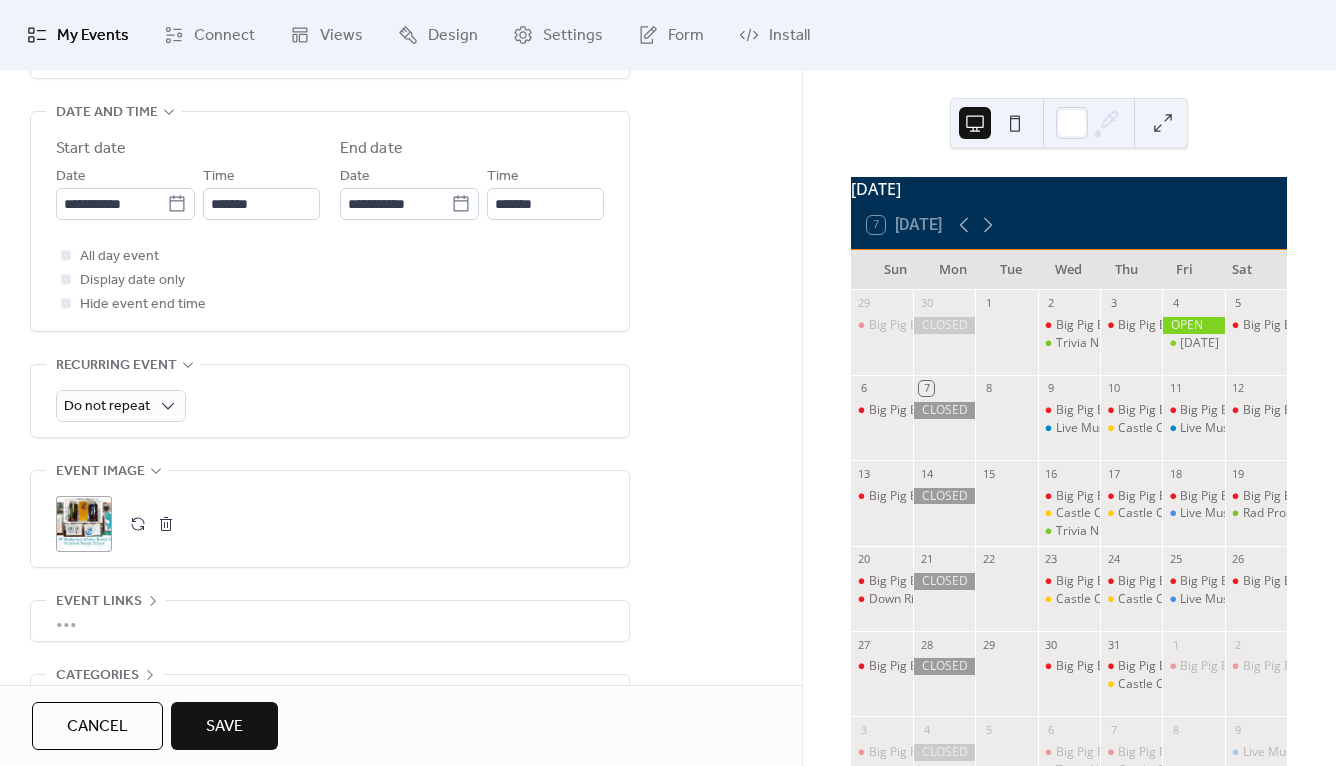 scroll, scrollTop: 71, scrollLeft: 0, axis: vertical 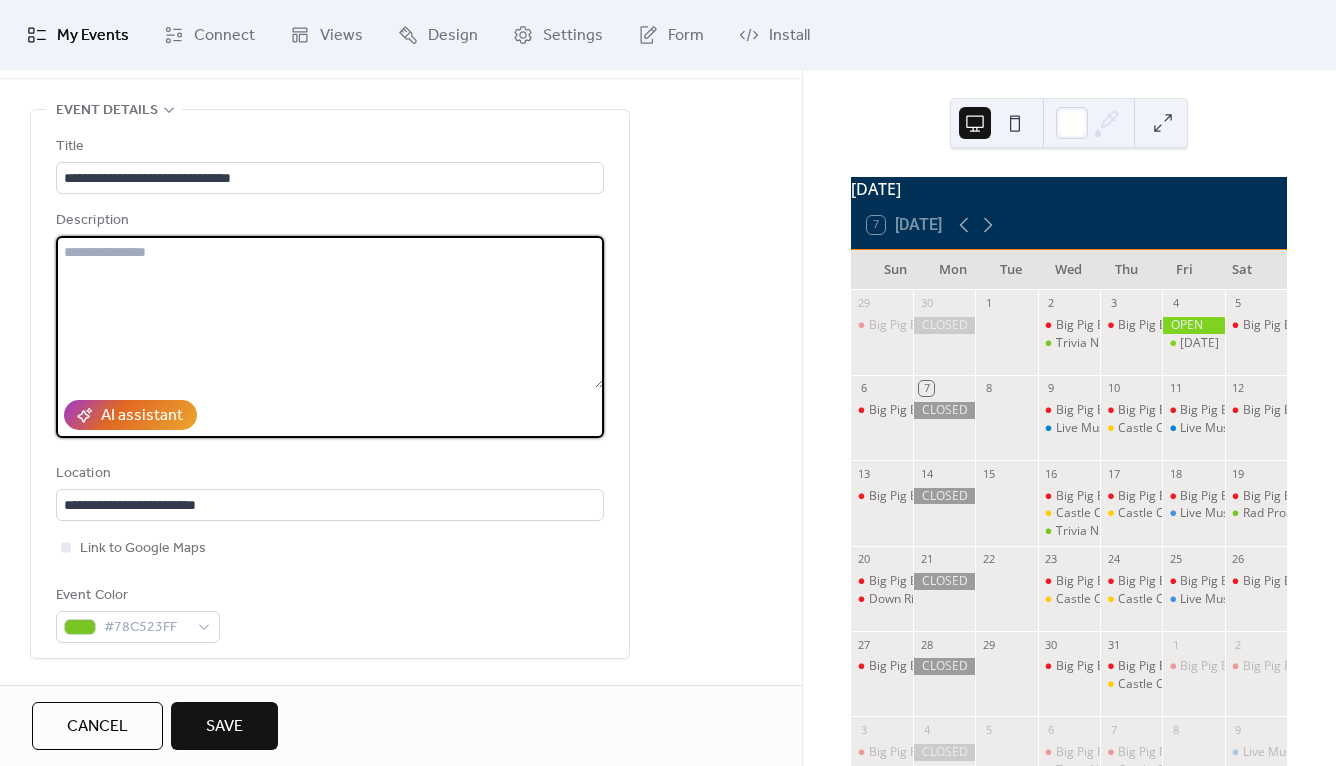 drag, startPoint x: 160, startPoint y: 258, endPoint x: 30, endPoint y: 259, distance: 130.00385 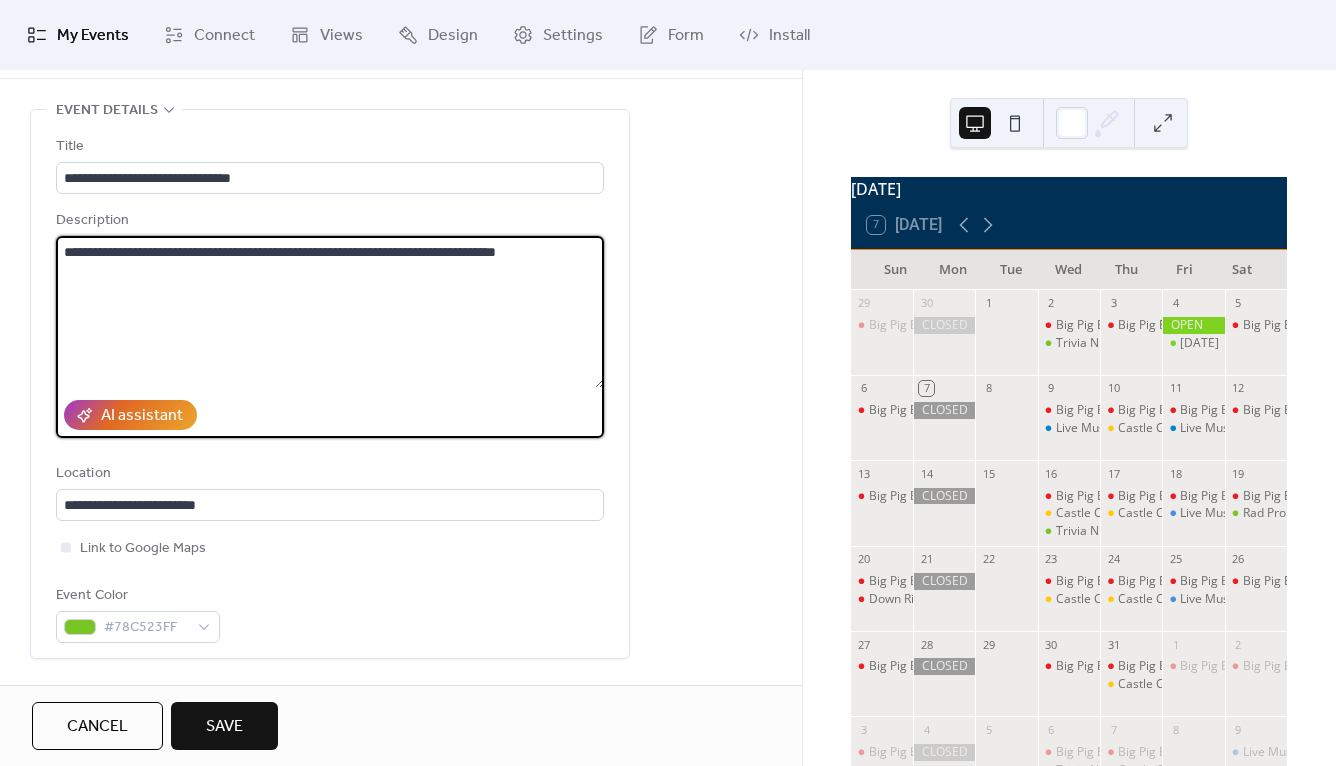click on "**********" at bounding box center [330, 312] 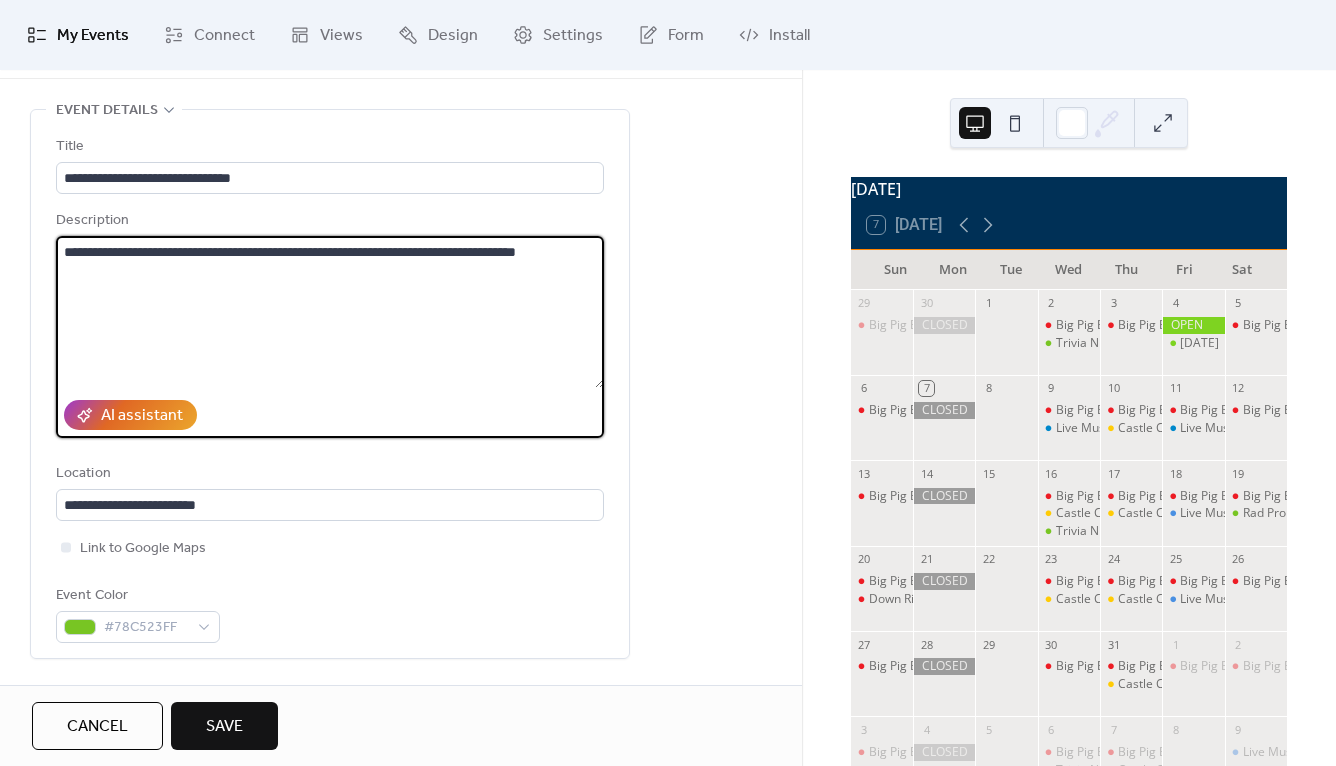 click on "**********" at bounding box center [330, 312] 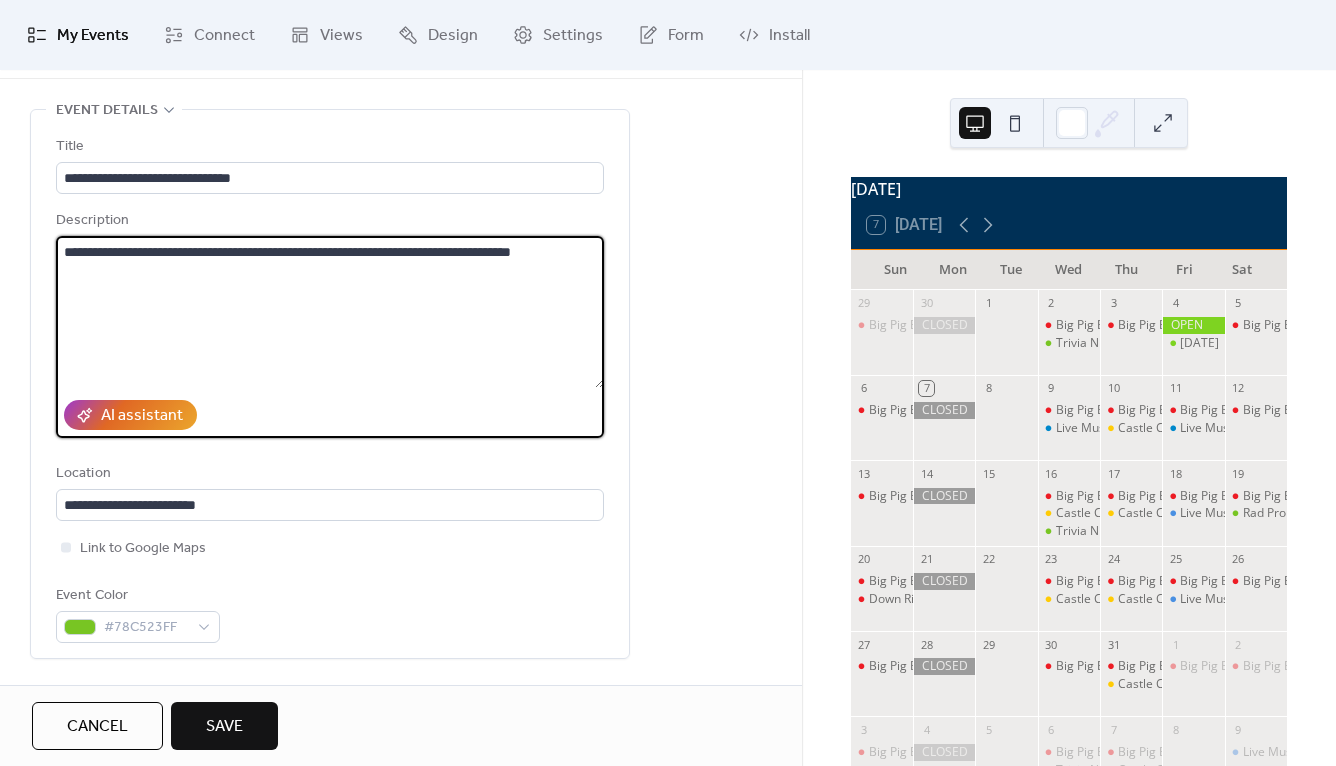 click on "**********" at bounding box center [330, 312] 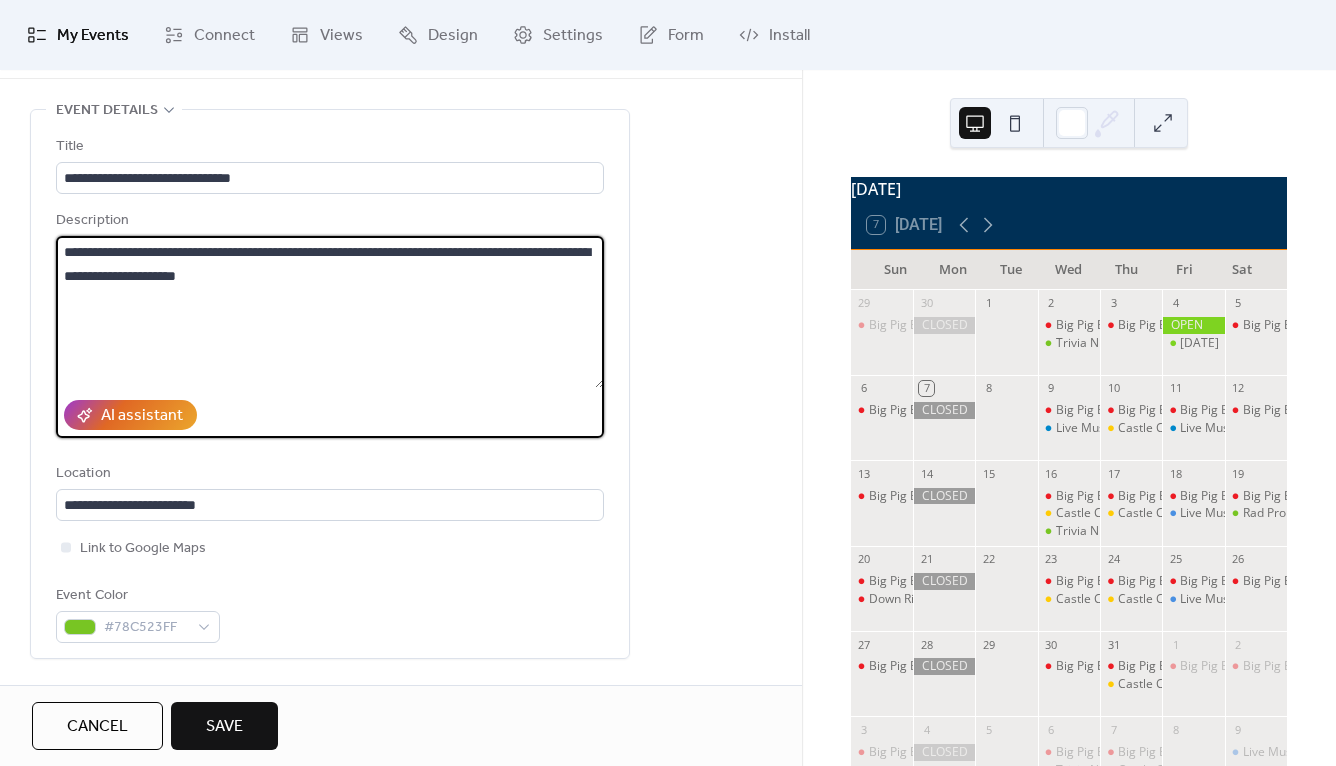 drag, startPoint x: 361, startPoint y: 281, endPoint x: 250, endPoint y: 275, distance: 111.16204 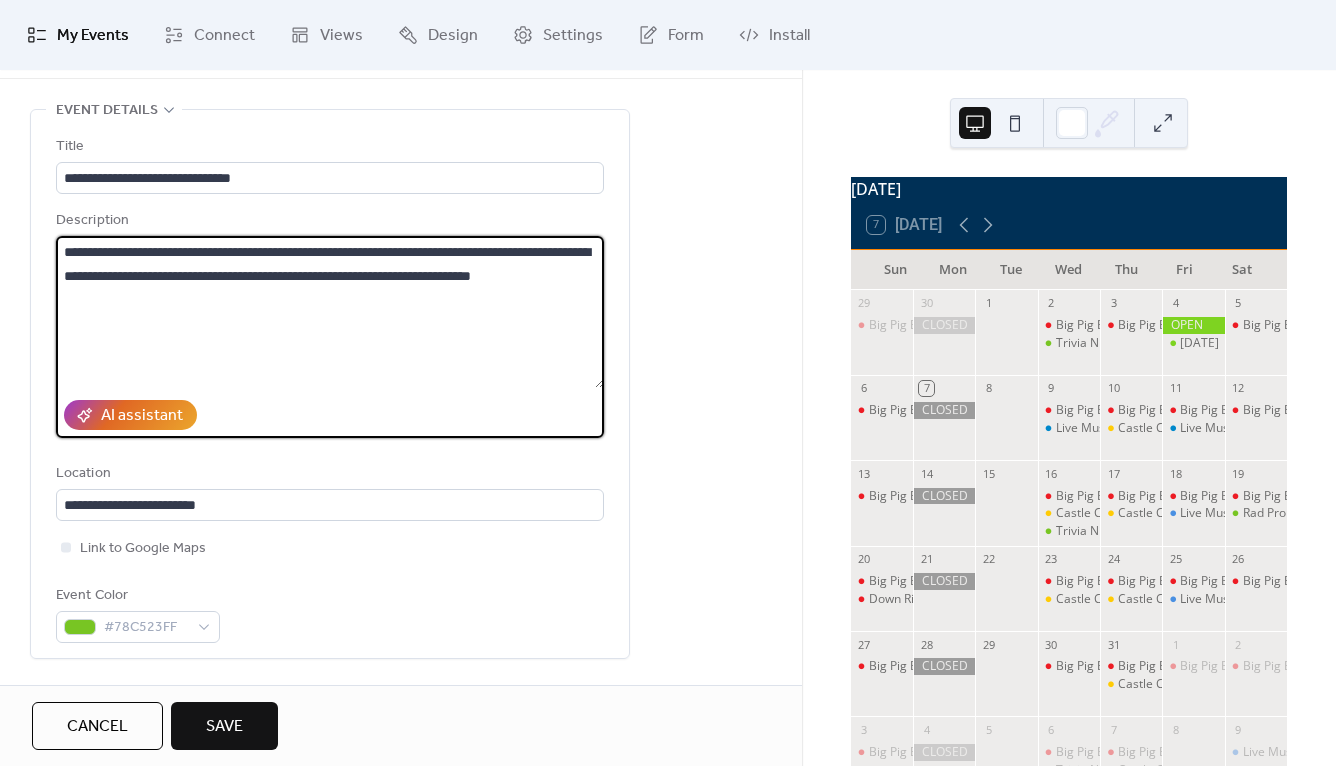 scroll, scrollTop: 87, scrollLeft: 0, axis: vertical 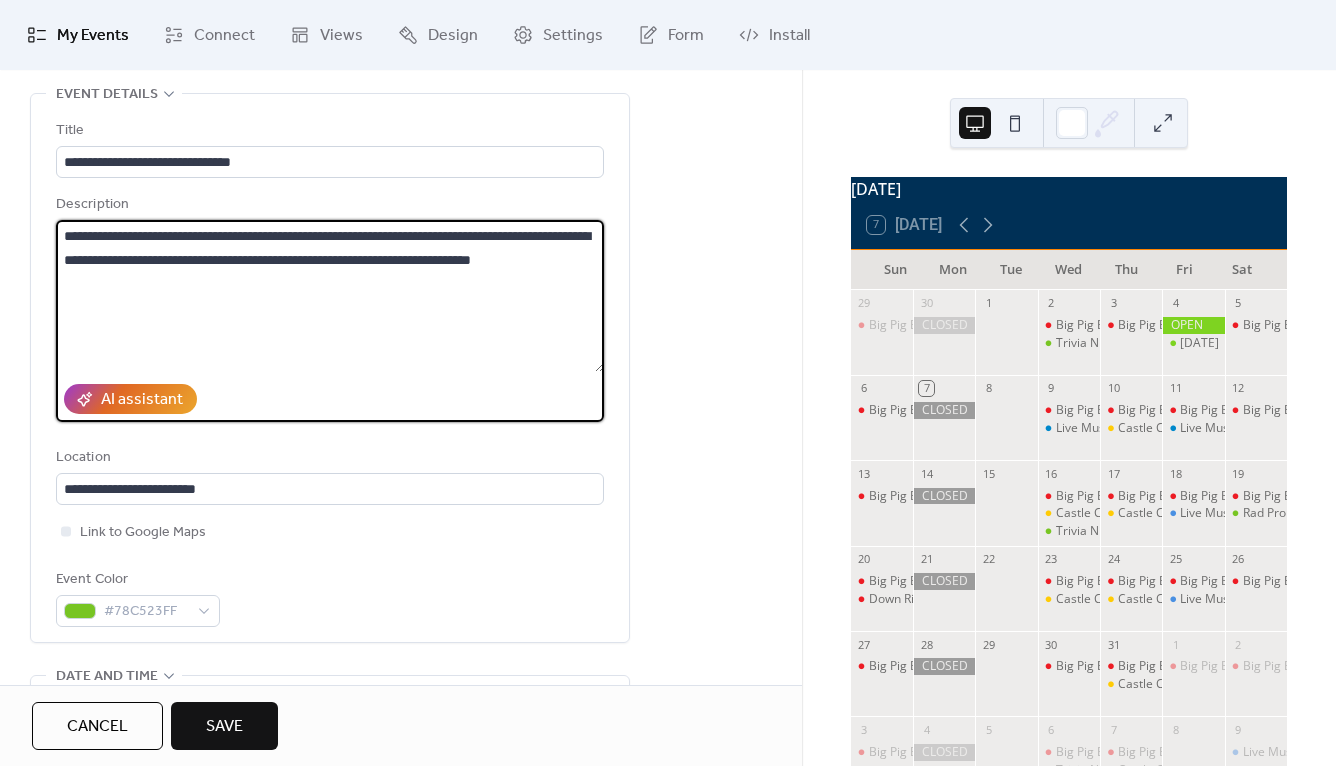 click on "**********" at bounding box center [330, 296] 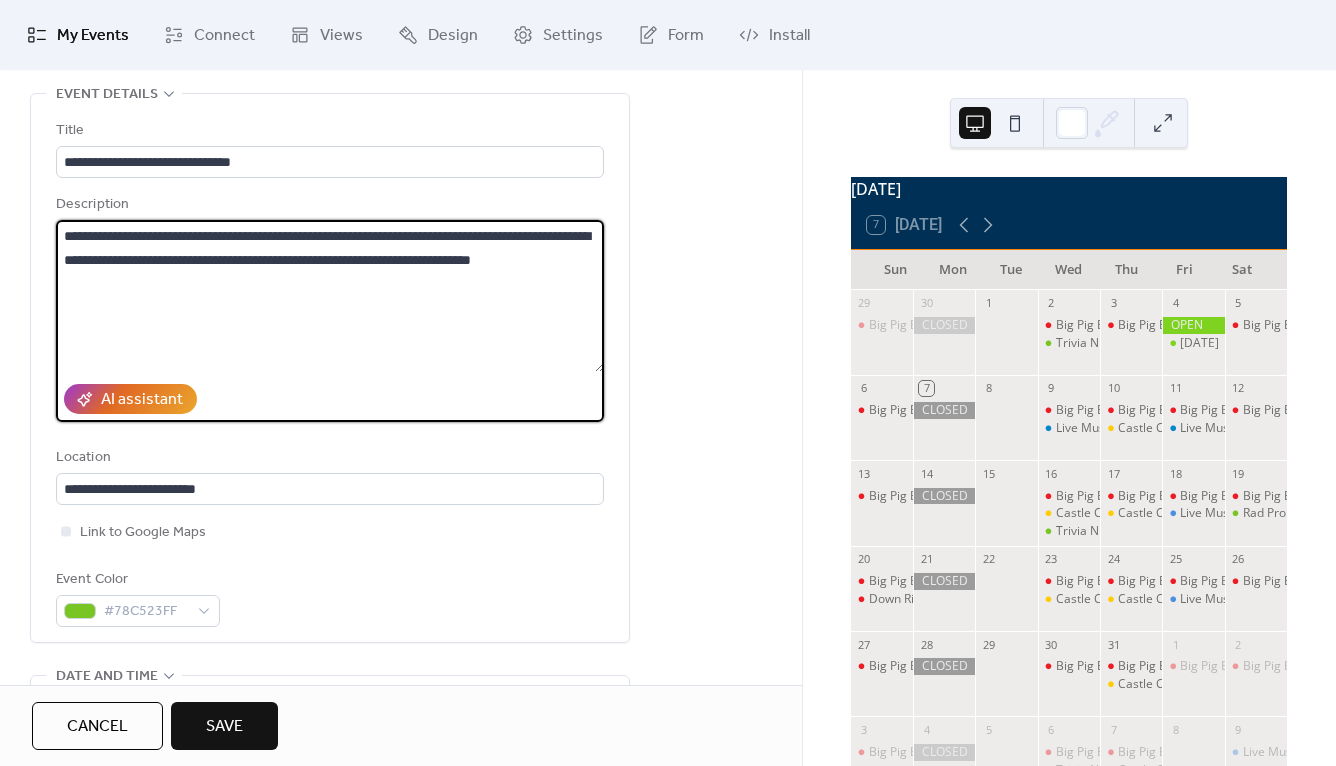 click on "**********" at bounding box center [330, 296] 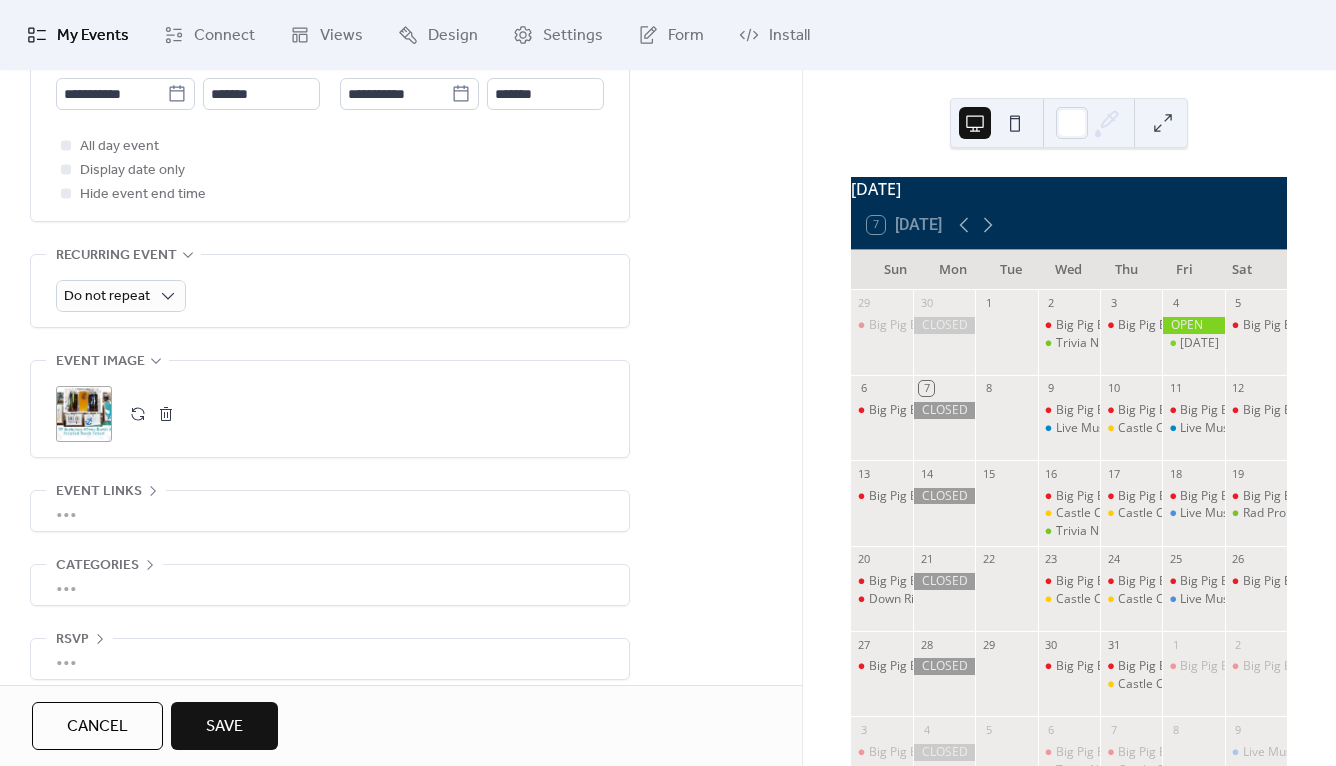 scroll, scrollTop: 787, scrollLeft: 0, axis: vertical 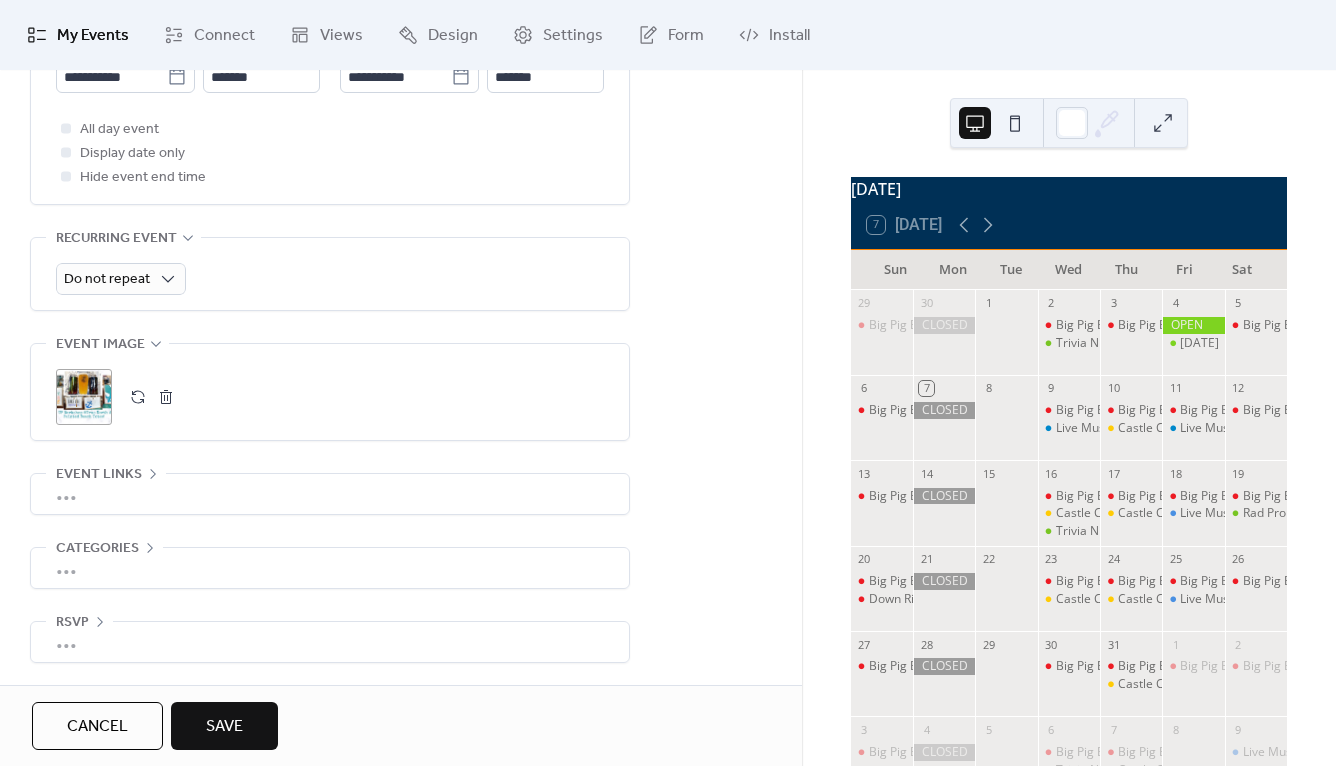 type on "**********" 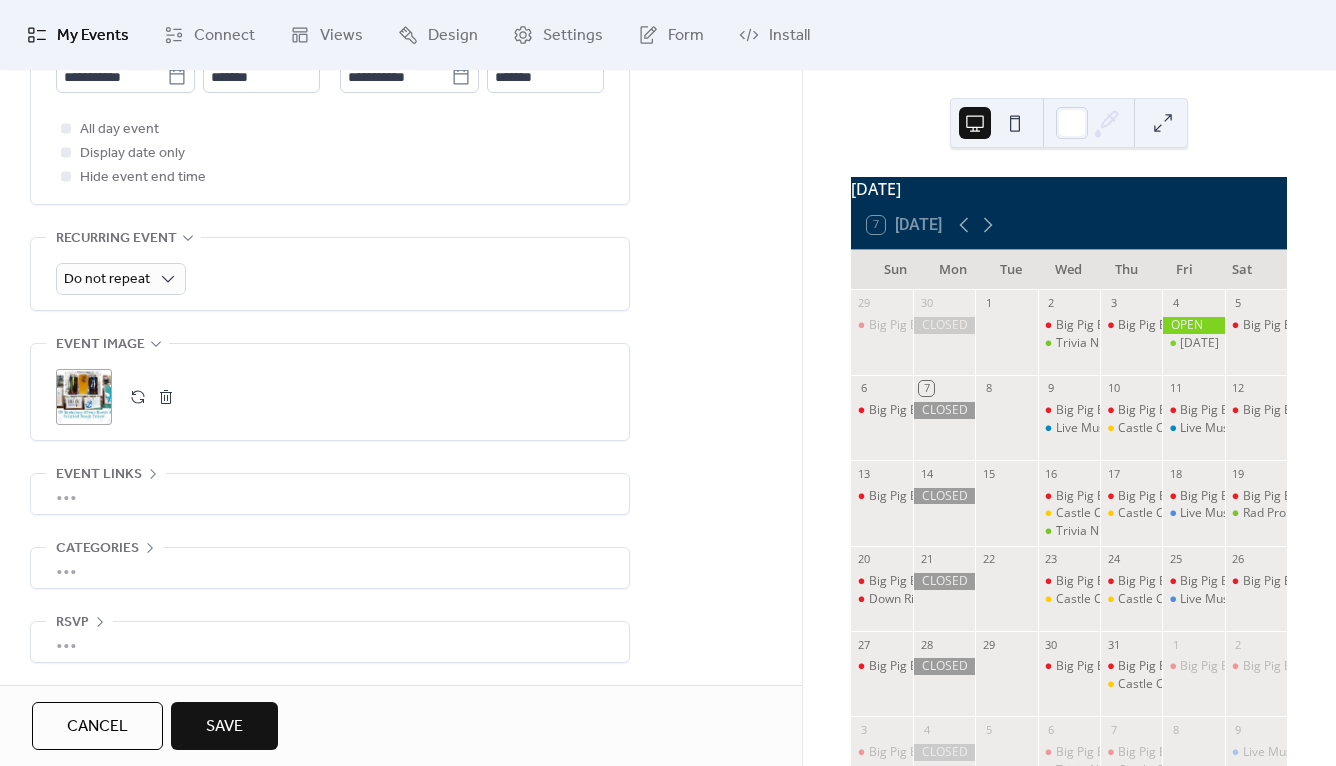 click on "•••" at bounding box center (330, 494) 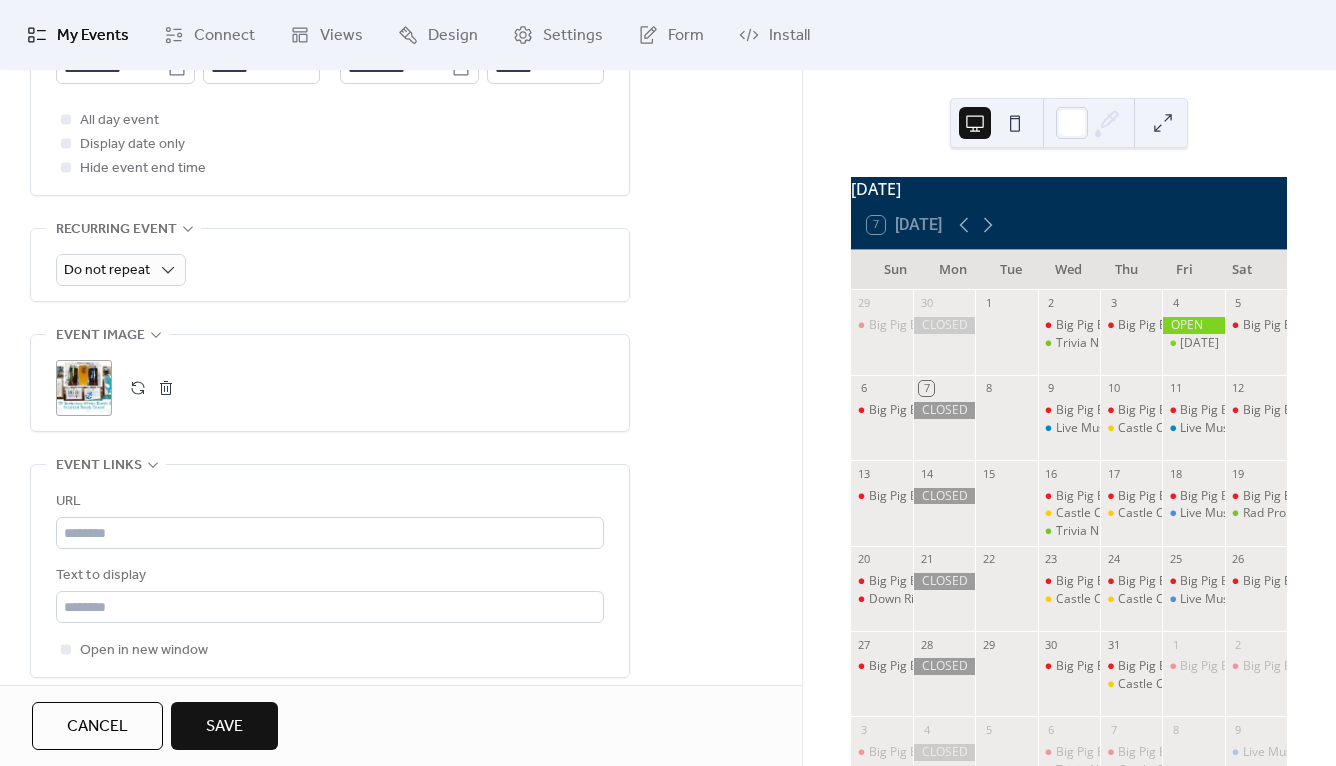 scroll, scrollTop: 785, scrollLeft: 0, axis: vertical 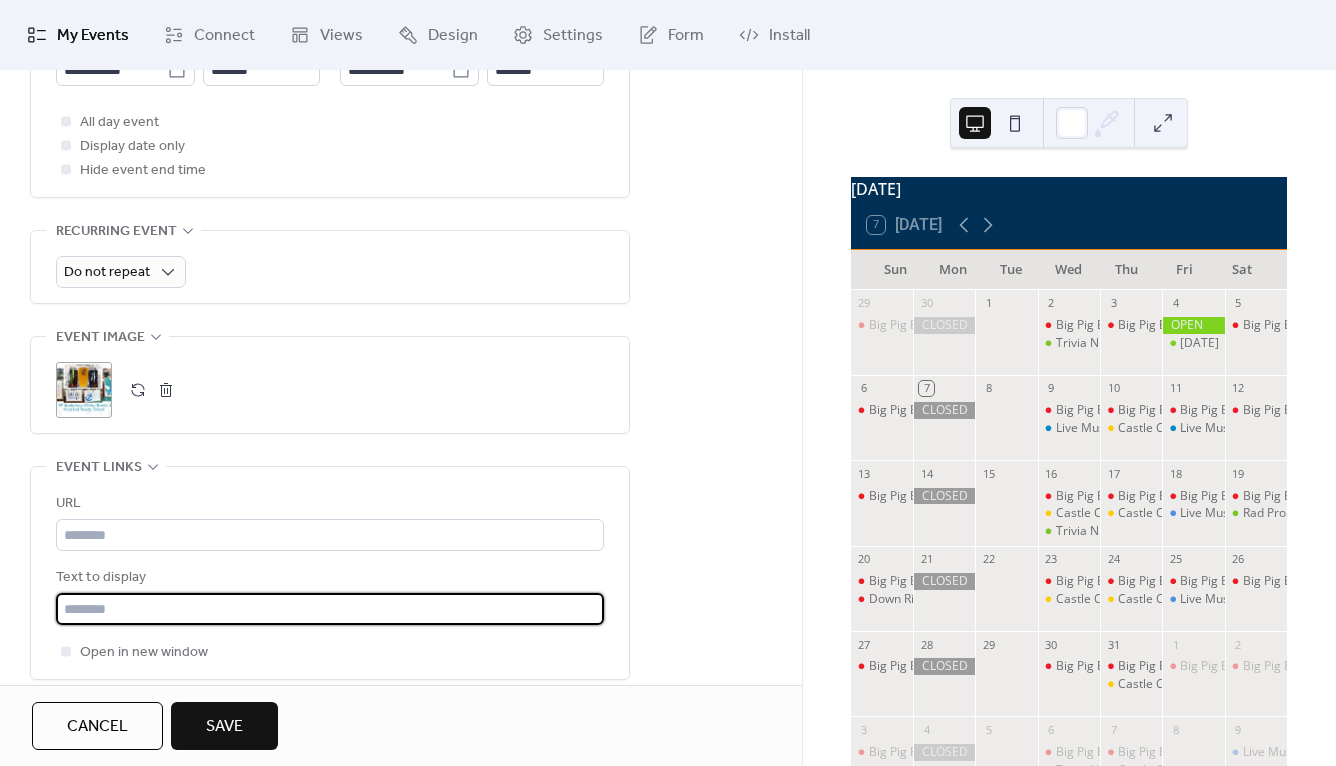 click at bounding box center [330, 609] 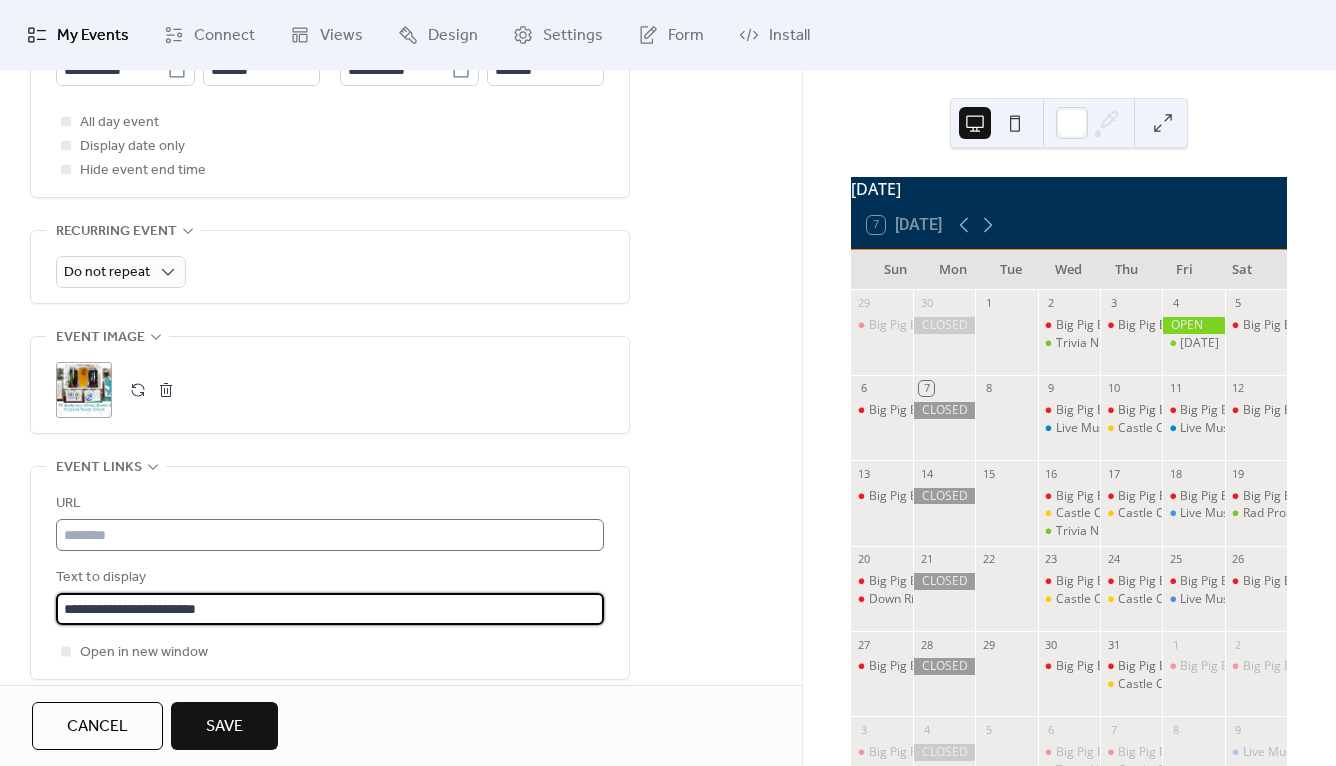 type on "**********" 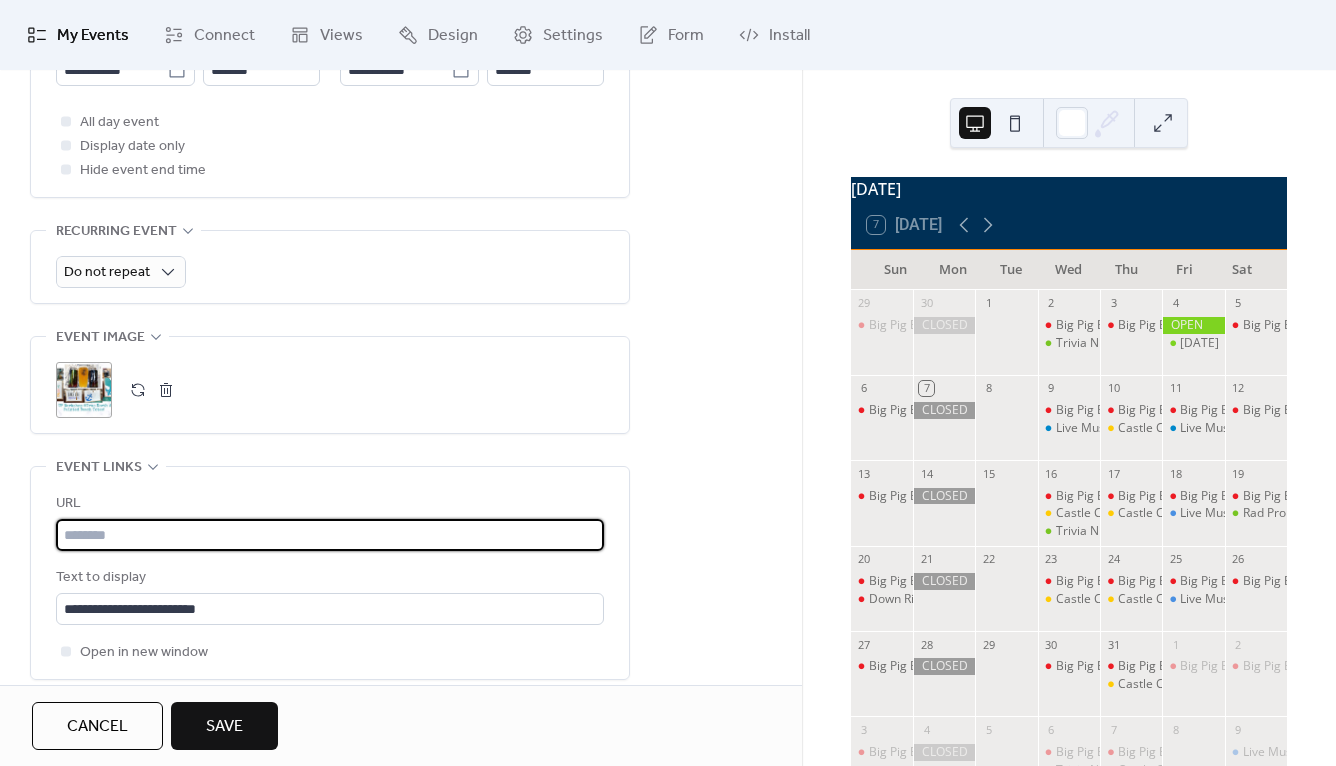 click at bounding box center [330, 535] 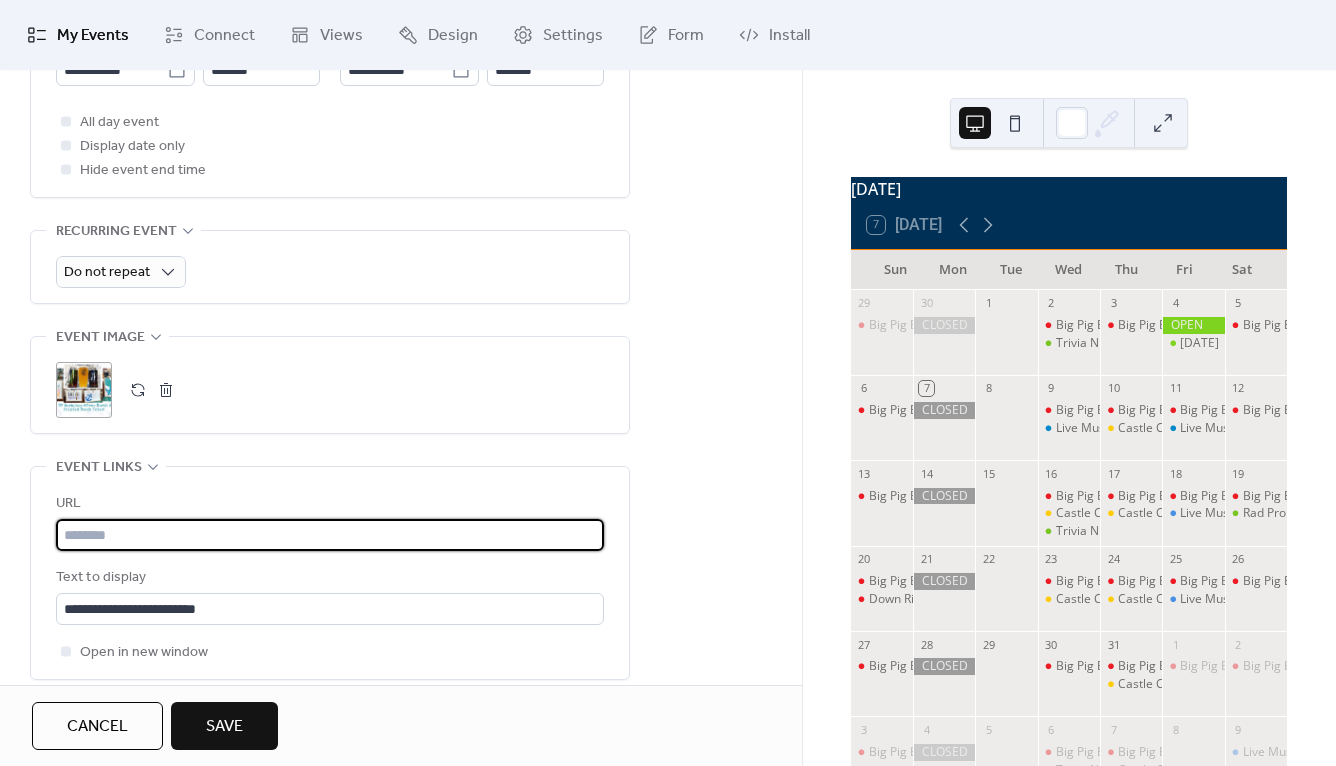 paste on "**********" 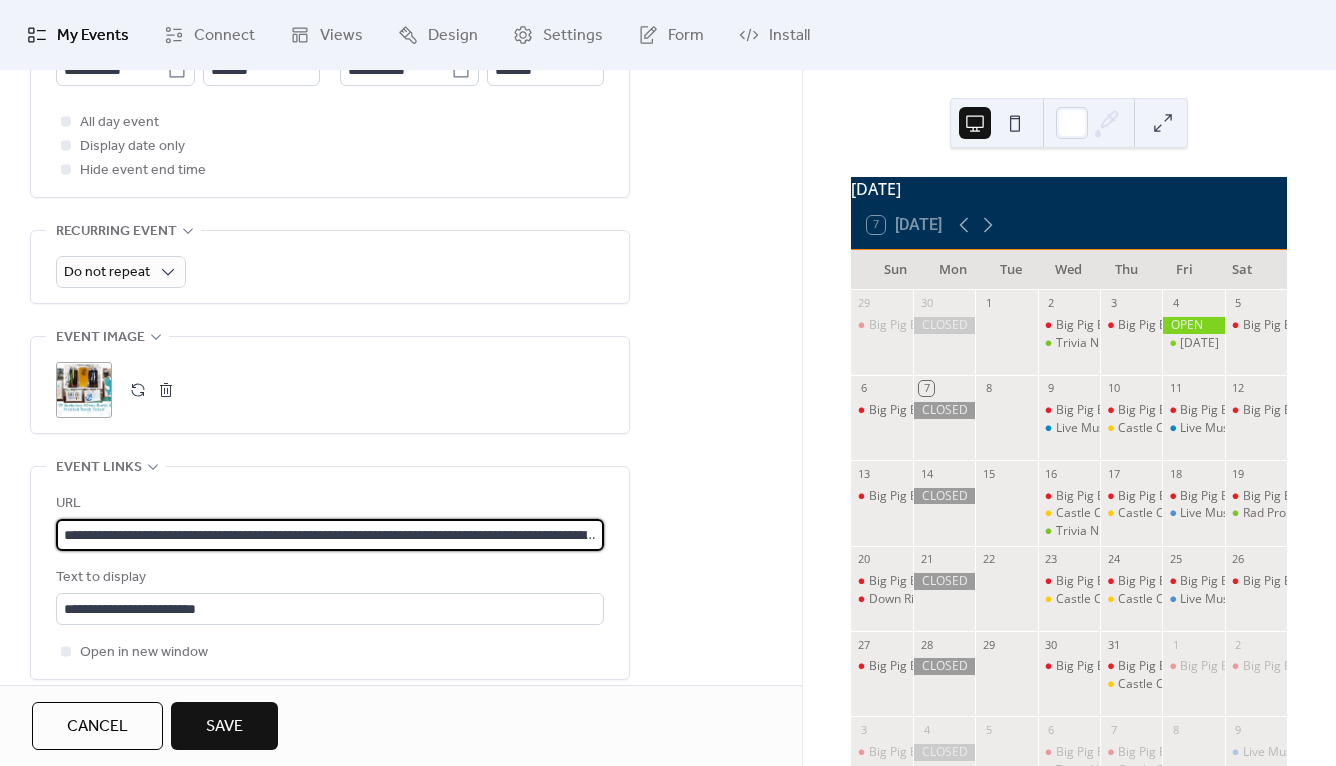 type on "**********" 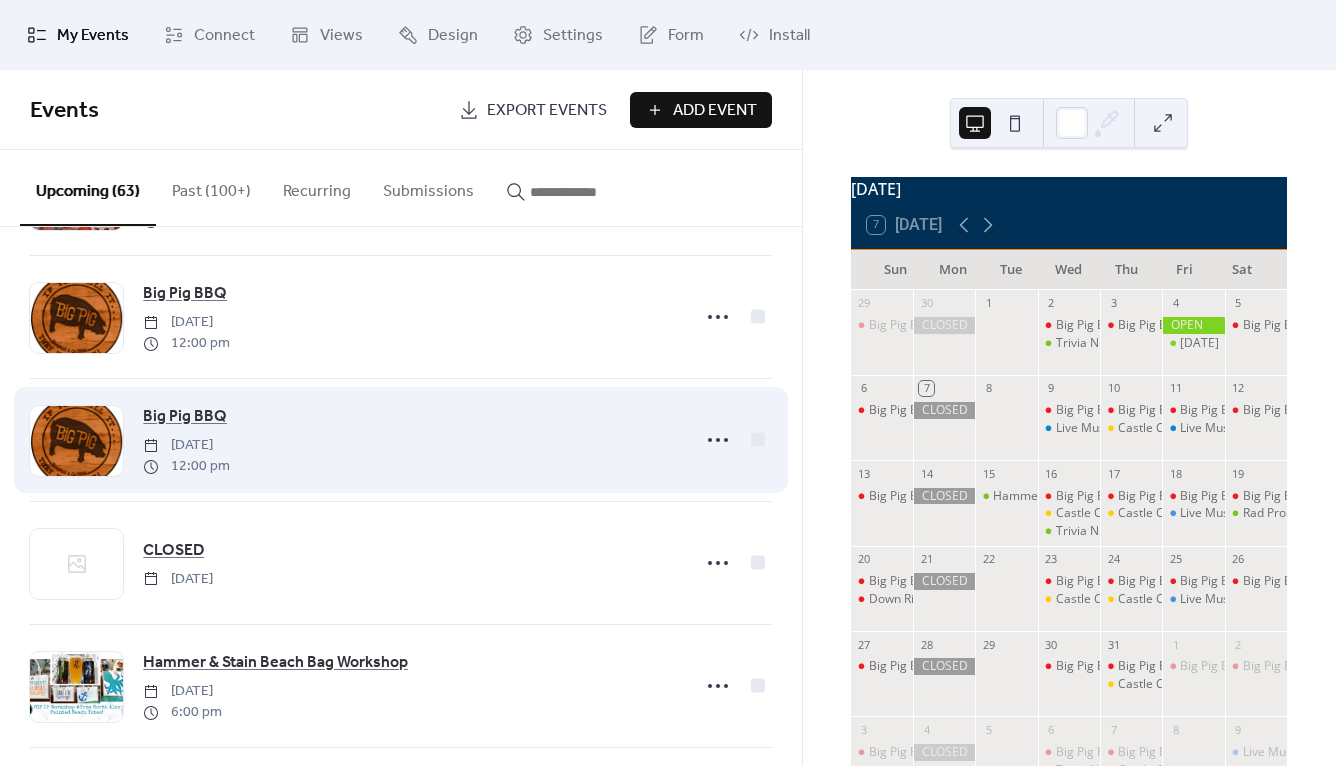 scroll, scrollTop: 866, scrollLeft: 0, axis: vertical 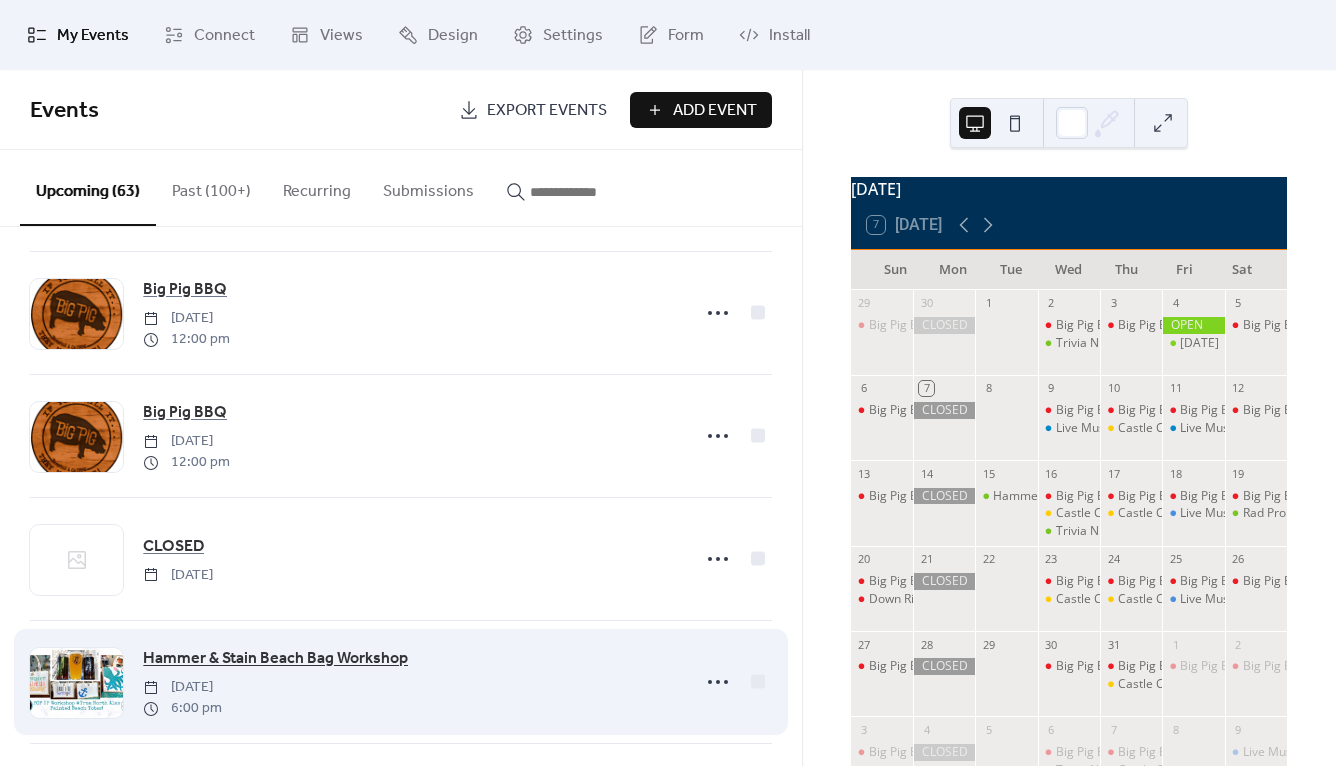 click on "Hammer & Stain Beach Bag Workshop" at bounding box center [275, 659] 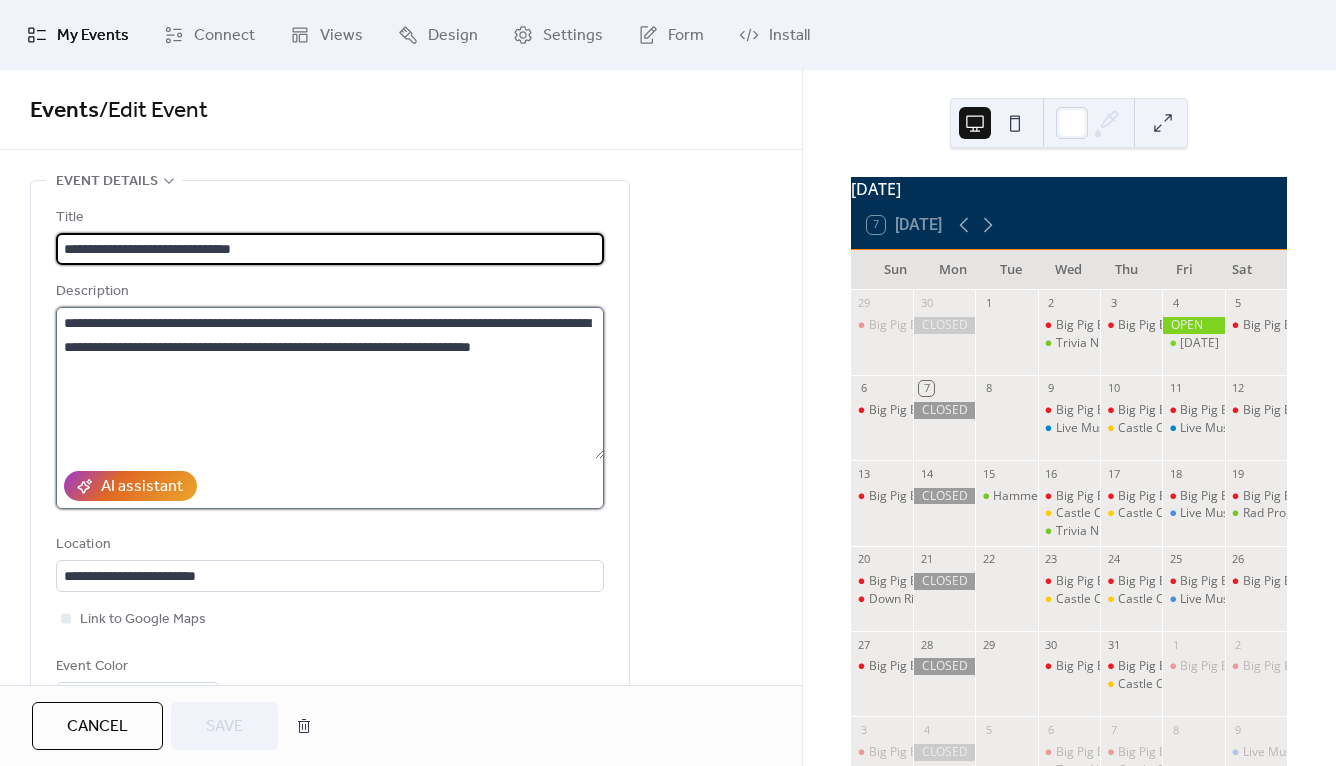 click on "**********" at bounding box center [330, 383] 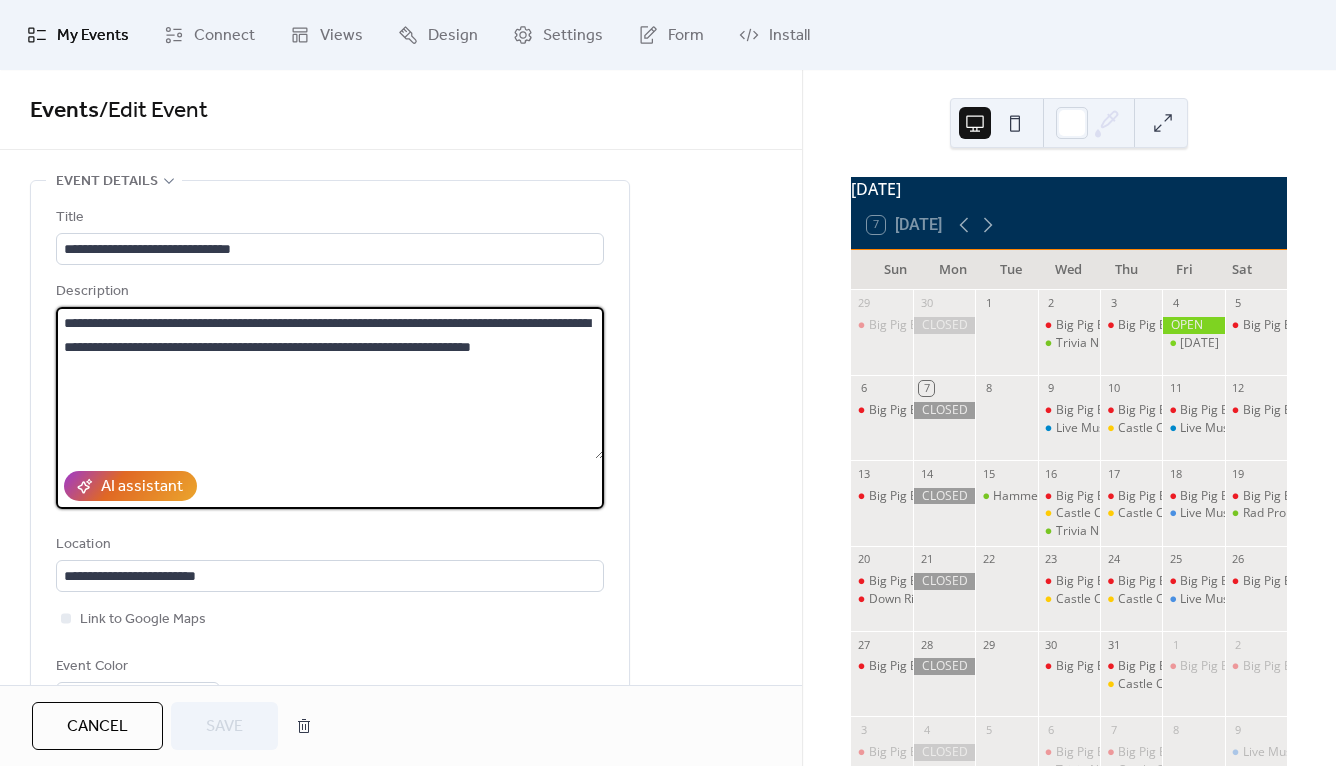 click on "**********" at bounding box center (330, 383) 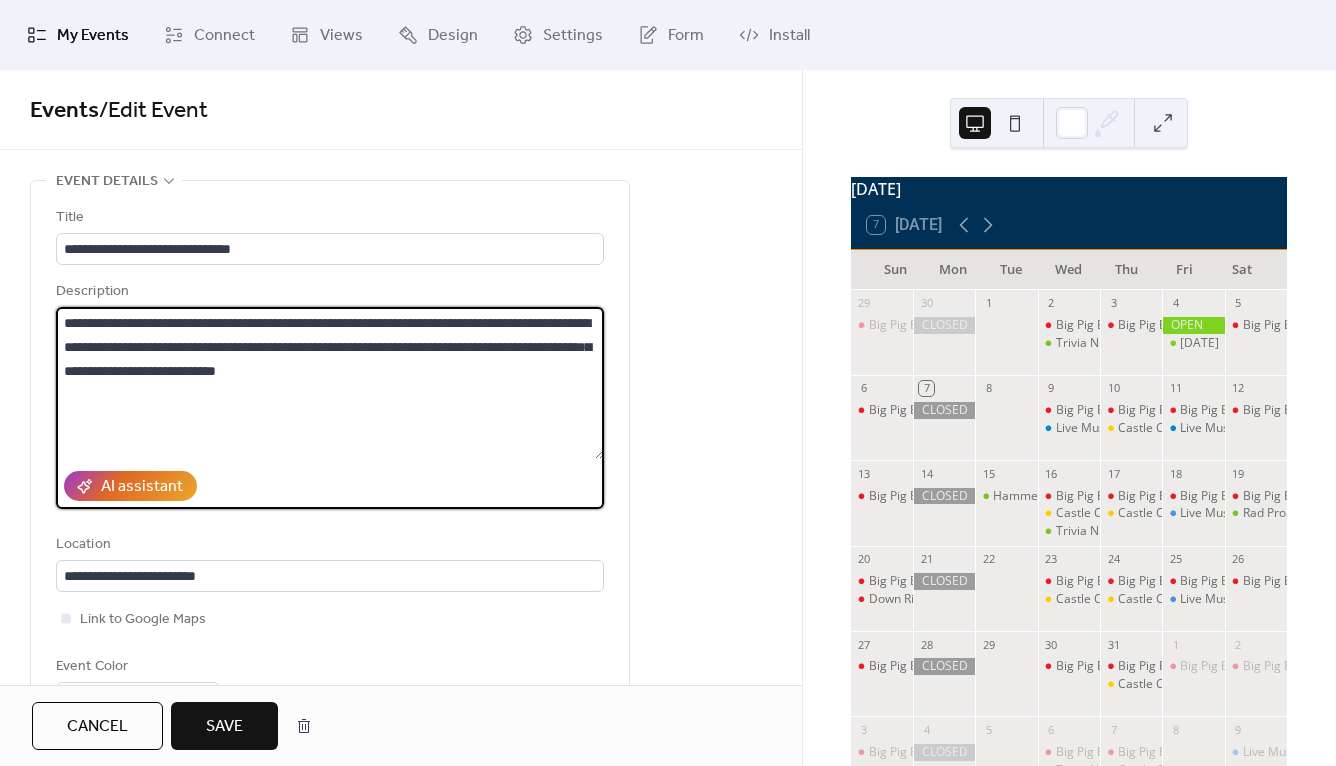 drag, startPoint x: 419, startPoint y: 351, endPoint x: 146, endPoint y: 352, distance: 273.00183 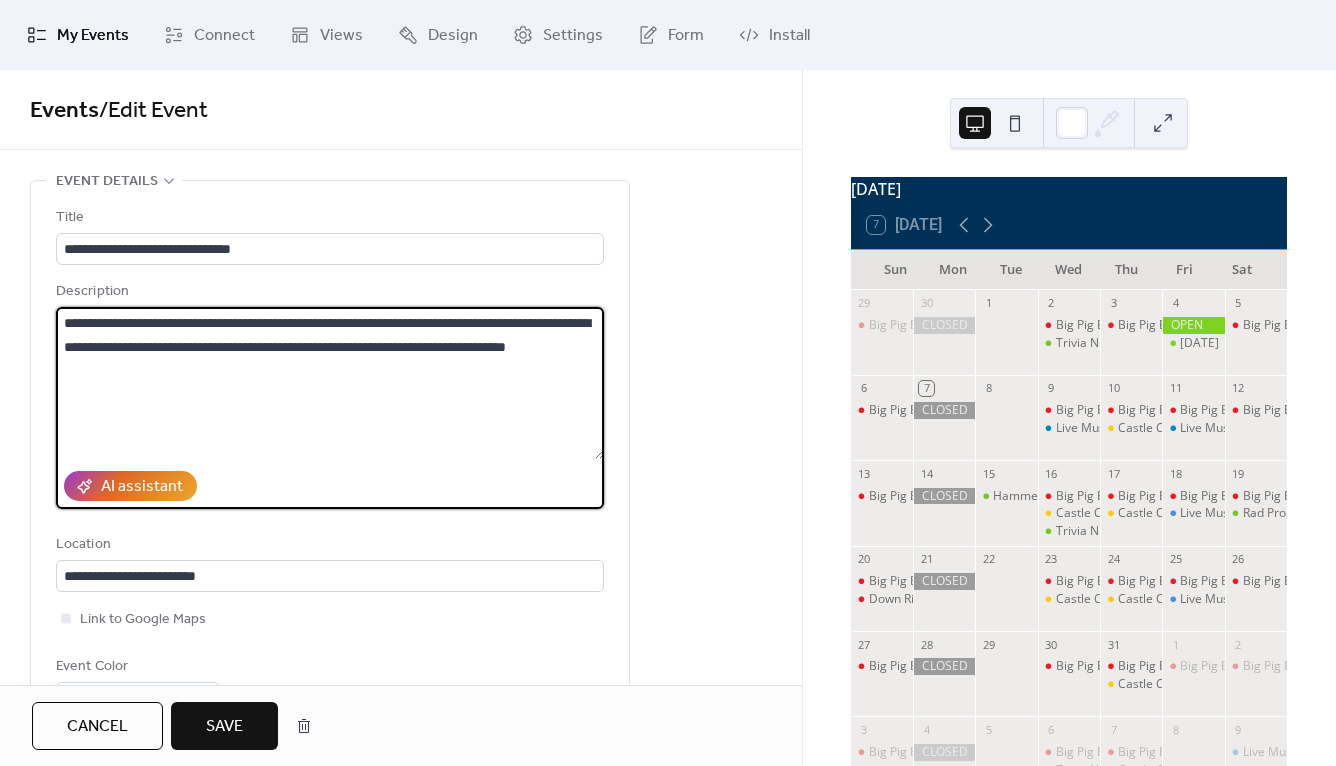 click on "**********" at bounding box center [330, 383] 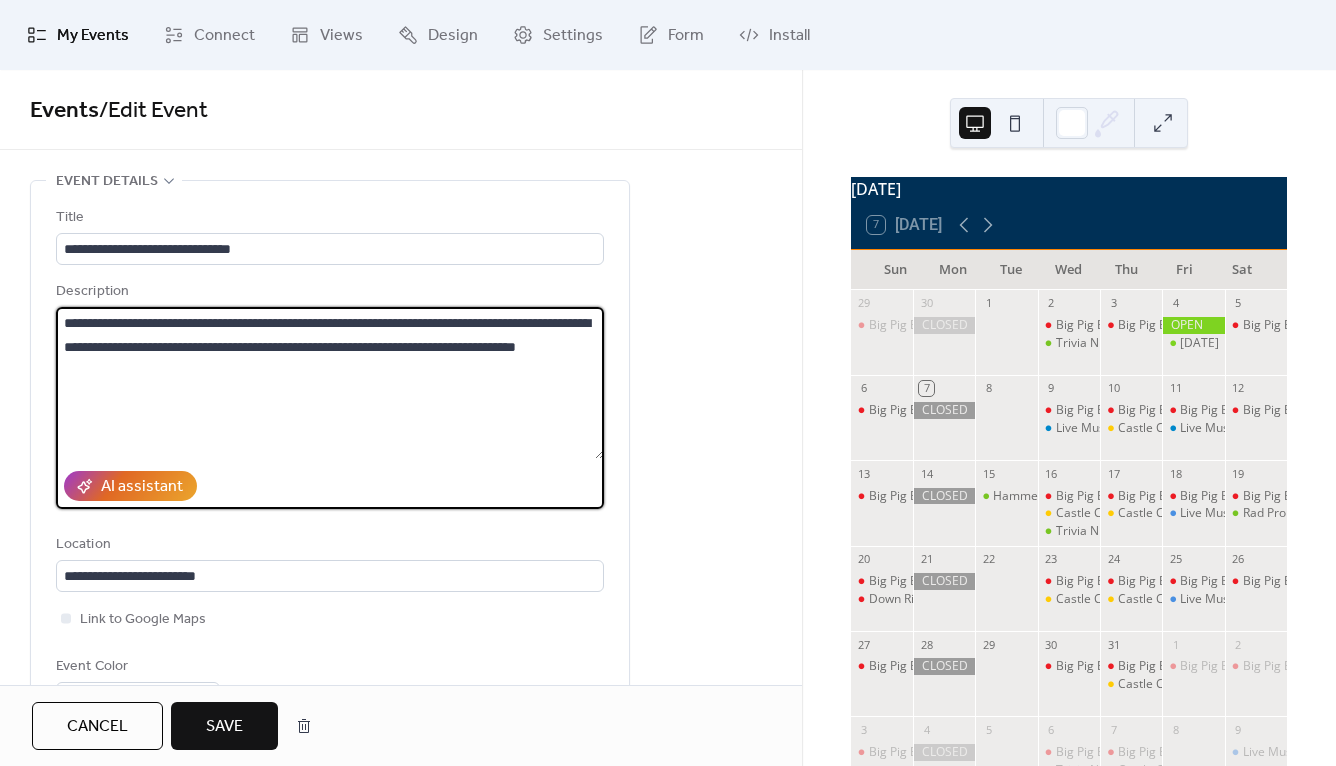 paste on "**********" 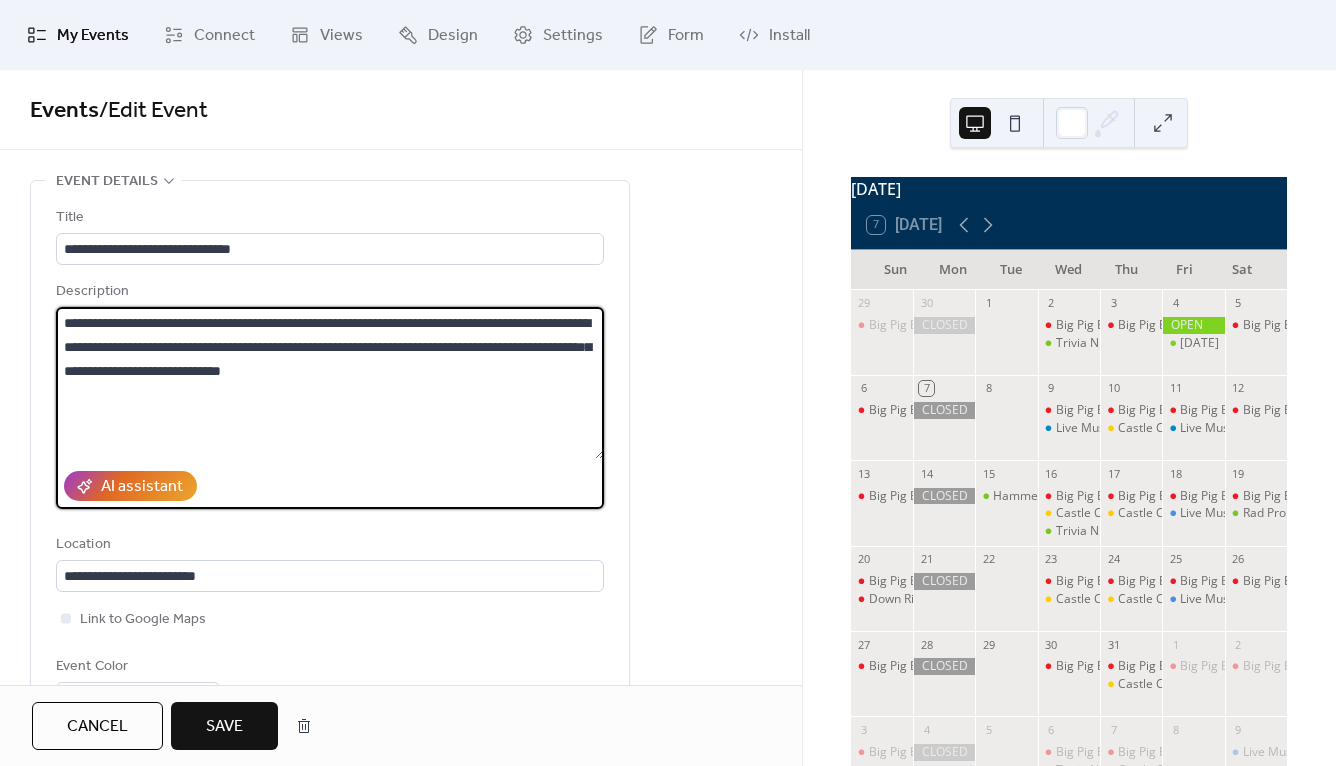 click on "**********" at bounding box center [330, 383] 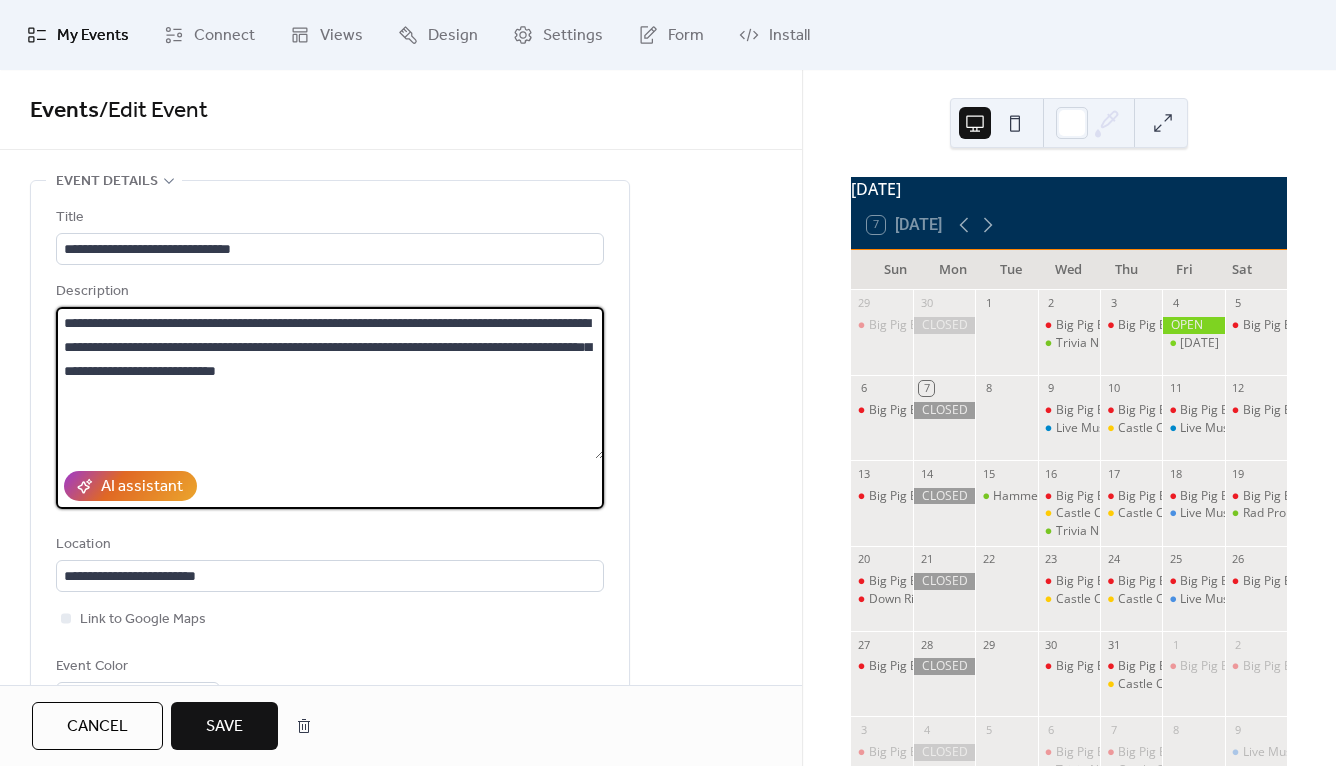 click on "**********" at bounding box center [330, 383] 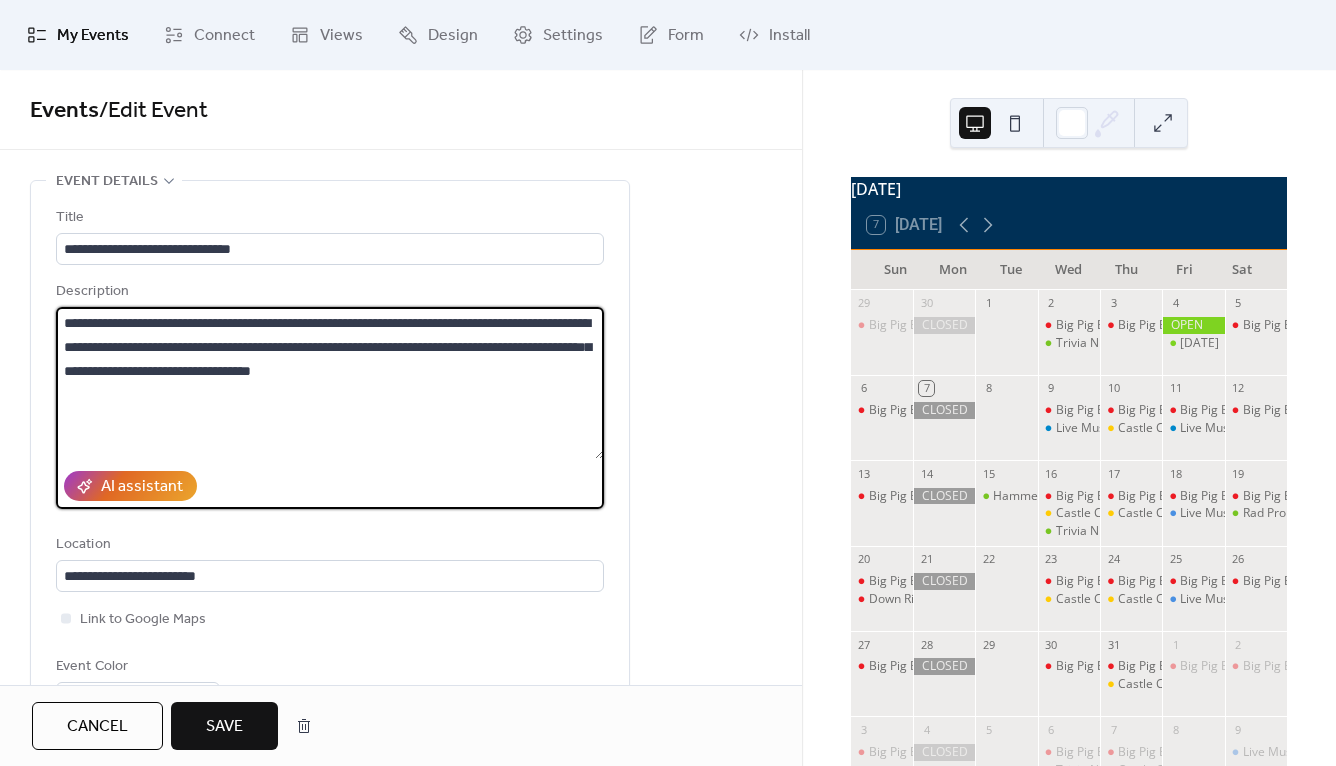 click on "**********" at bounding box center (330, 383) 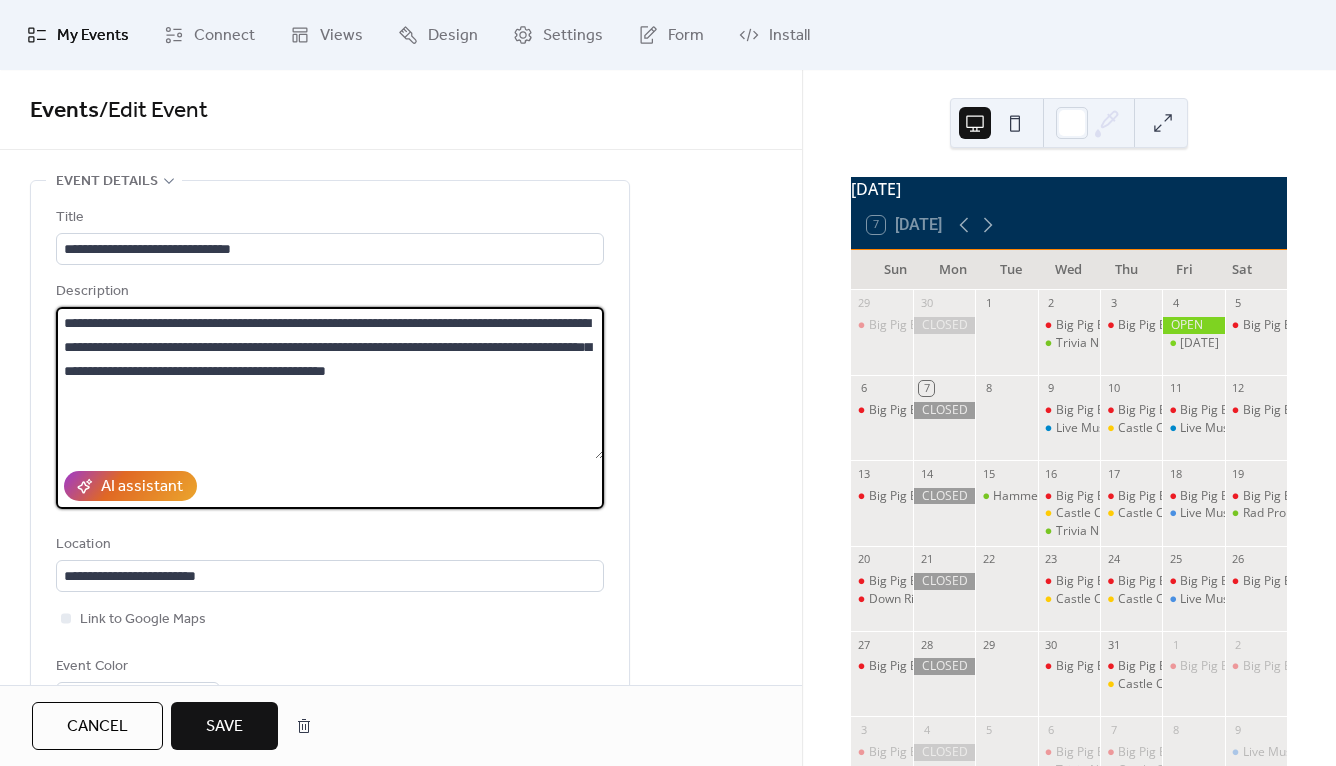 click on "**********" at bounding box center [330, 383] 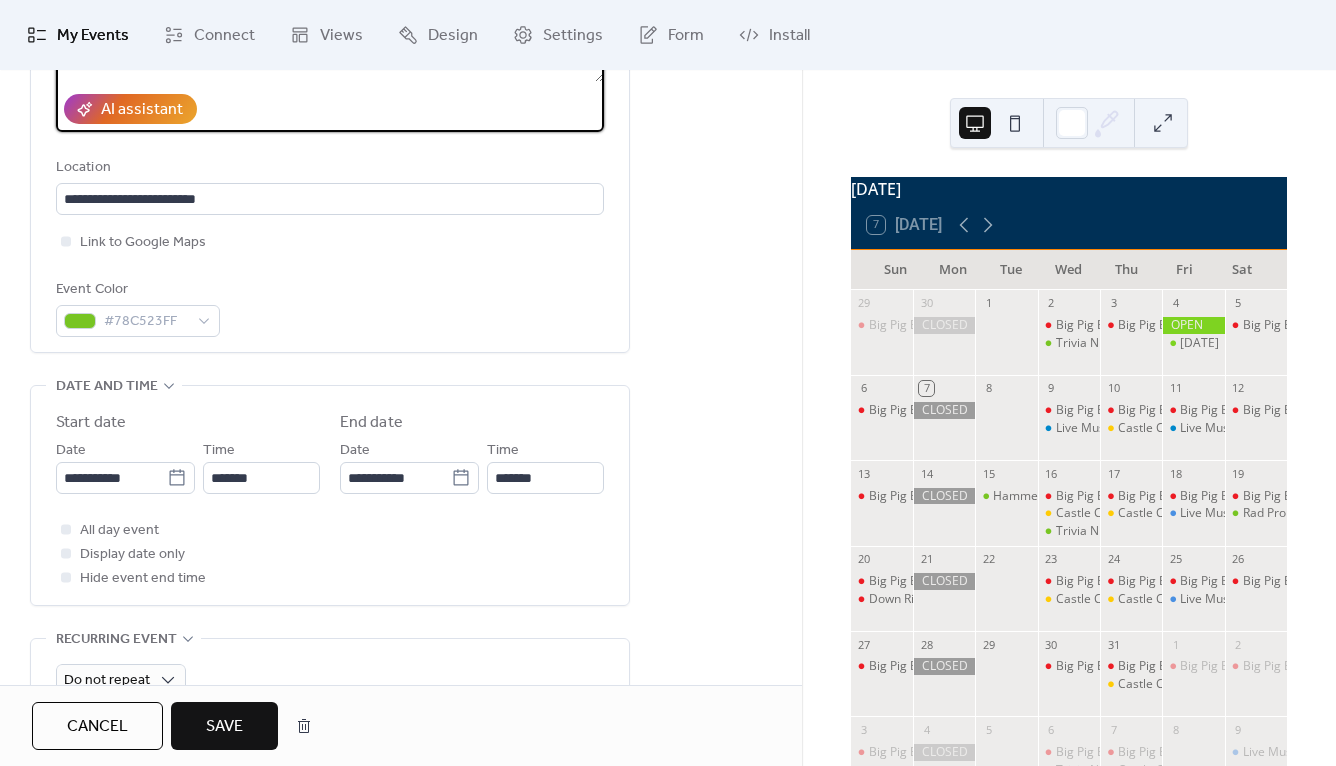 scroll, scrollTop: 492, scrollLeft: 0, axis: vertical 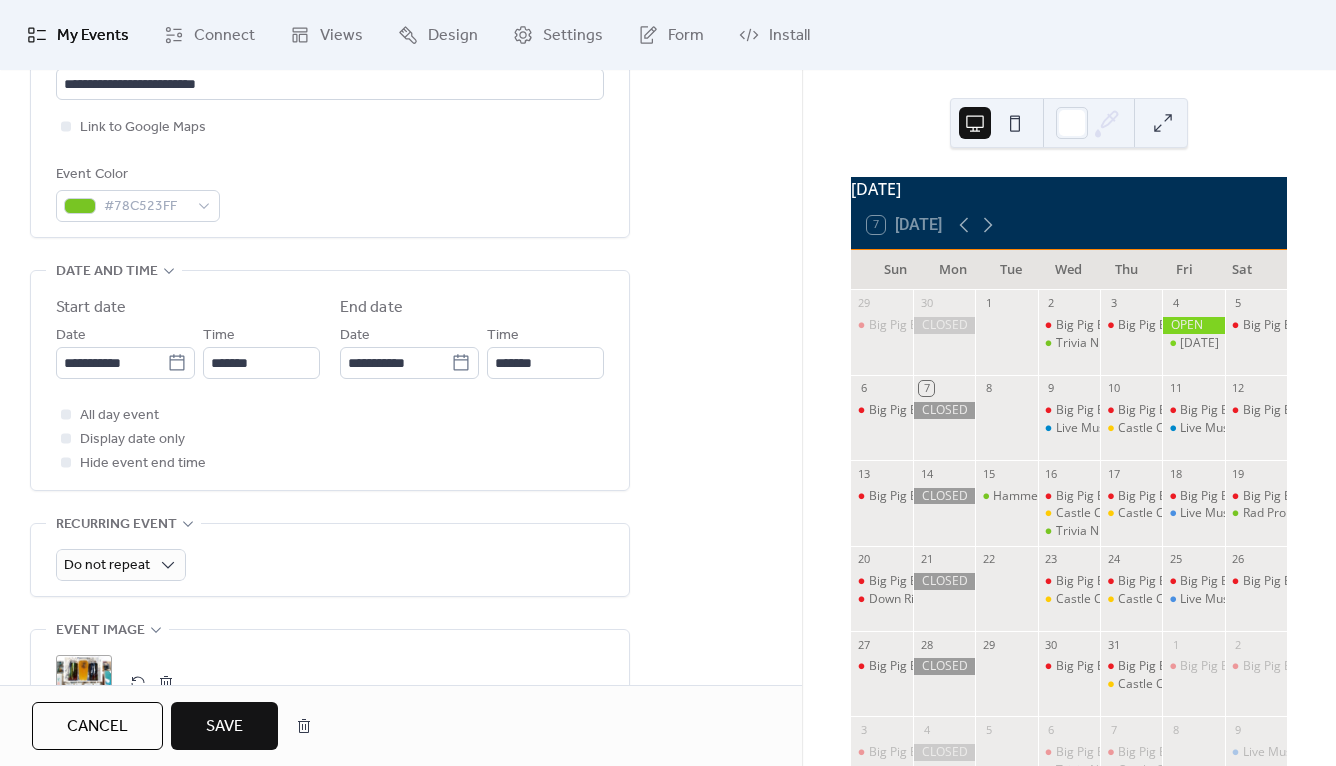 type on "**********" 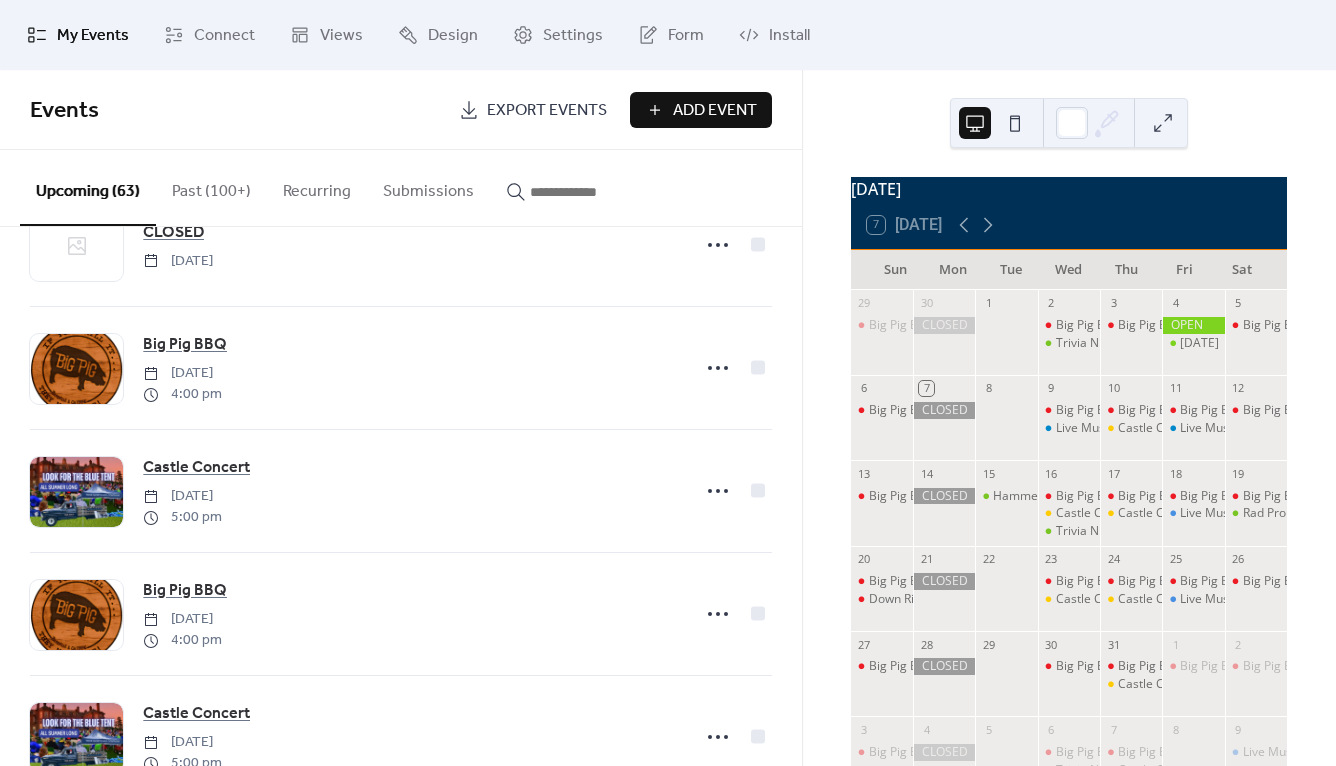 scroll, scrollTop: 2786, scrollLeft: 0, axis: vertical 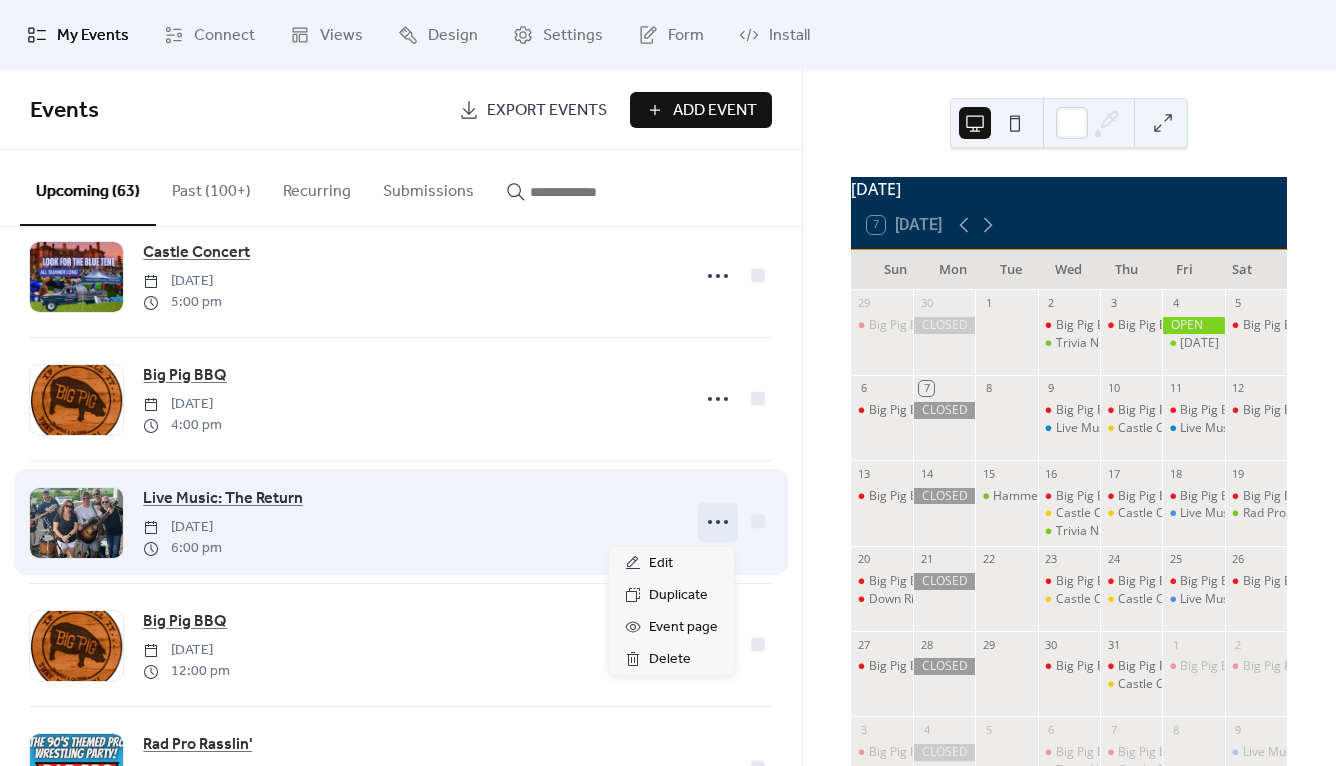 click 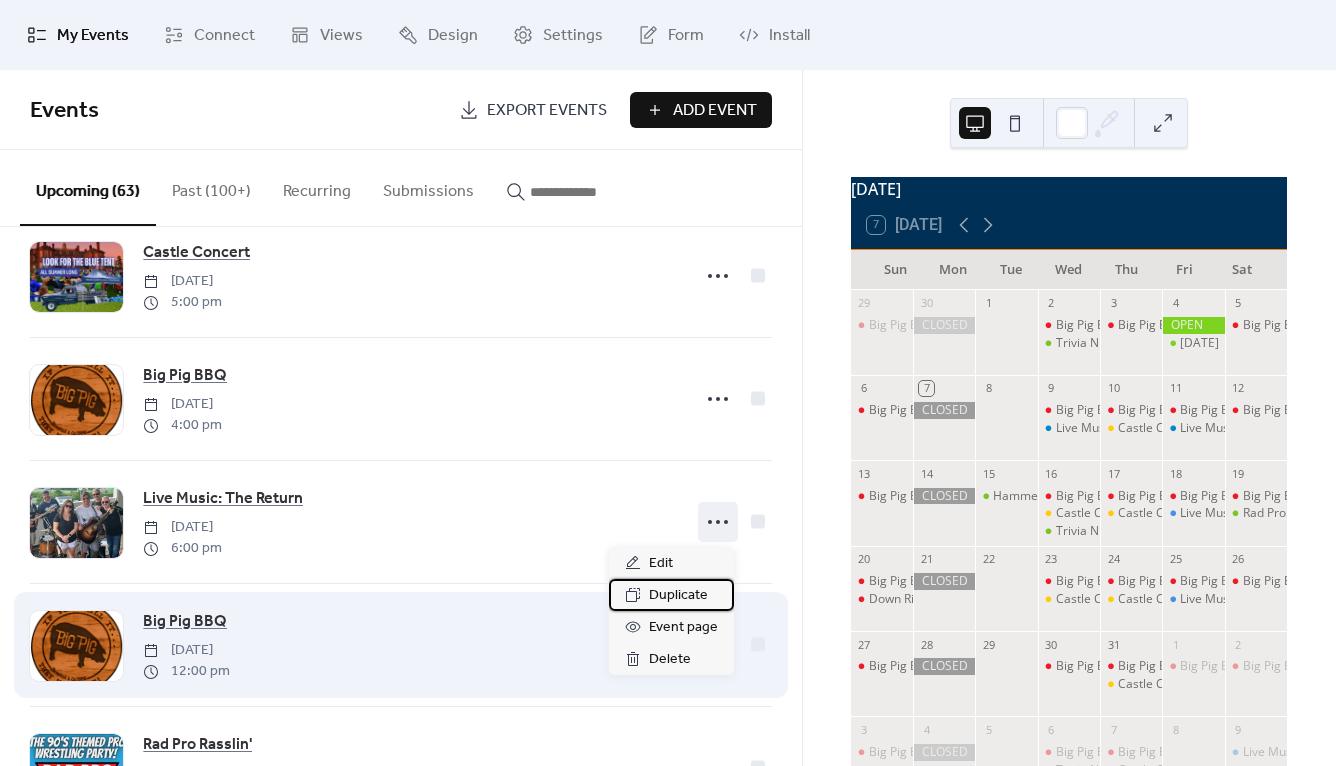 click on "Duplicate" at bounding box center (678, 596) 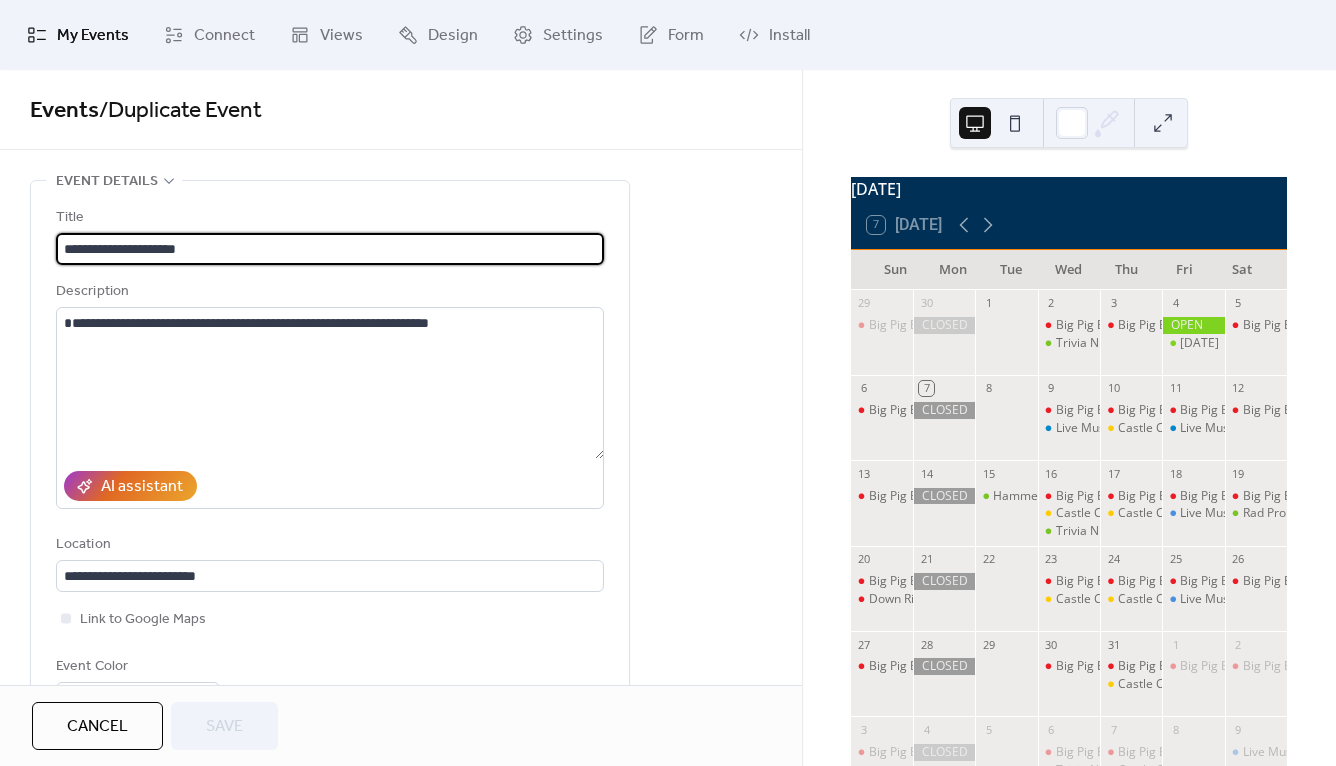 drag, startPoint x: 207, startPoint y: 256, endPoint x: 137, endPoint y: 247, distance: 70.5762 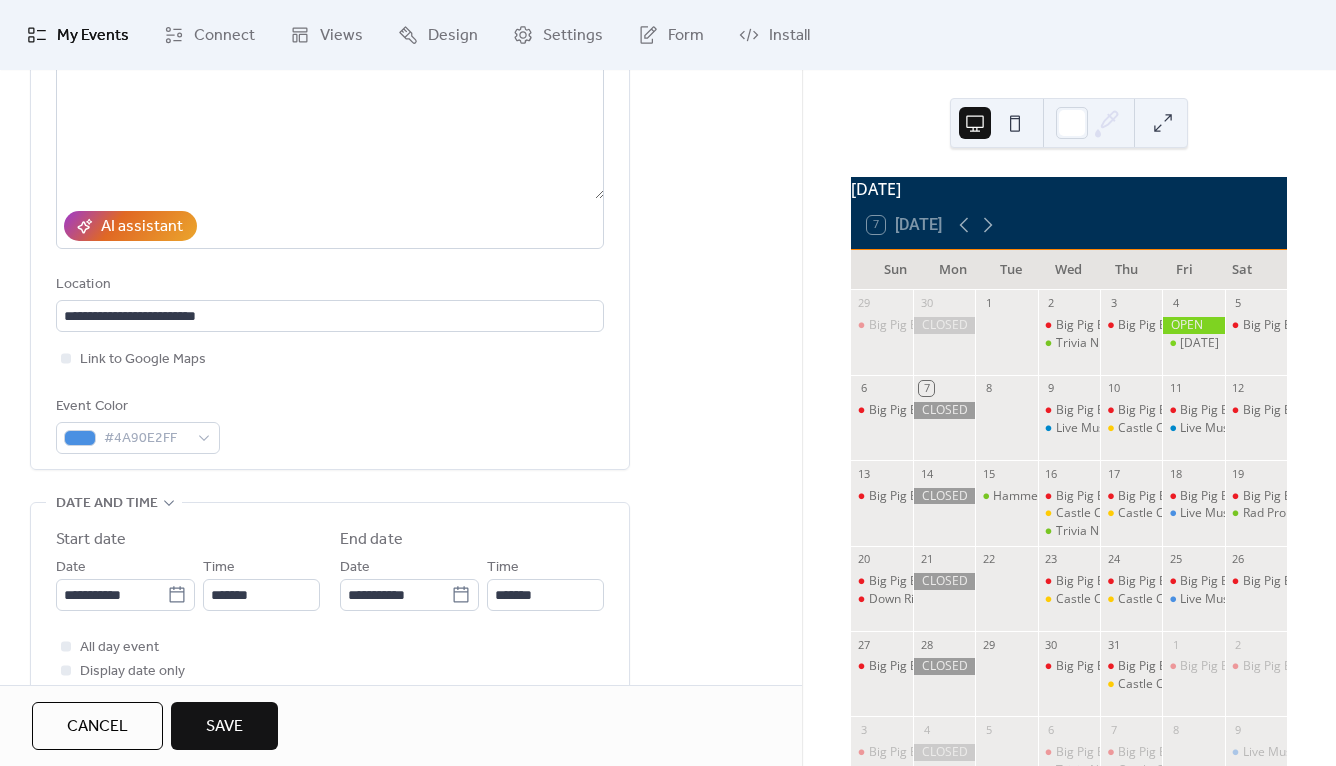 scroll, scrollTop: 264, scrollLeft: 0, axis: vertical 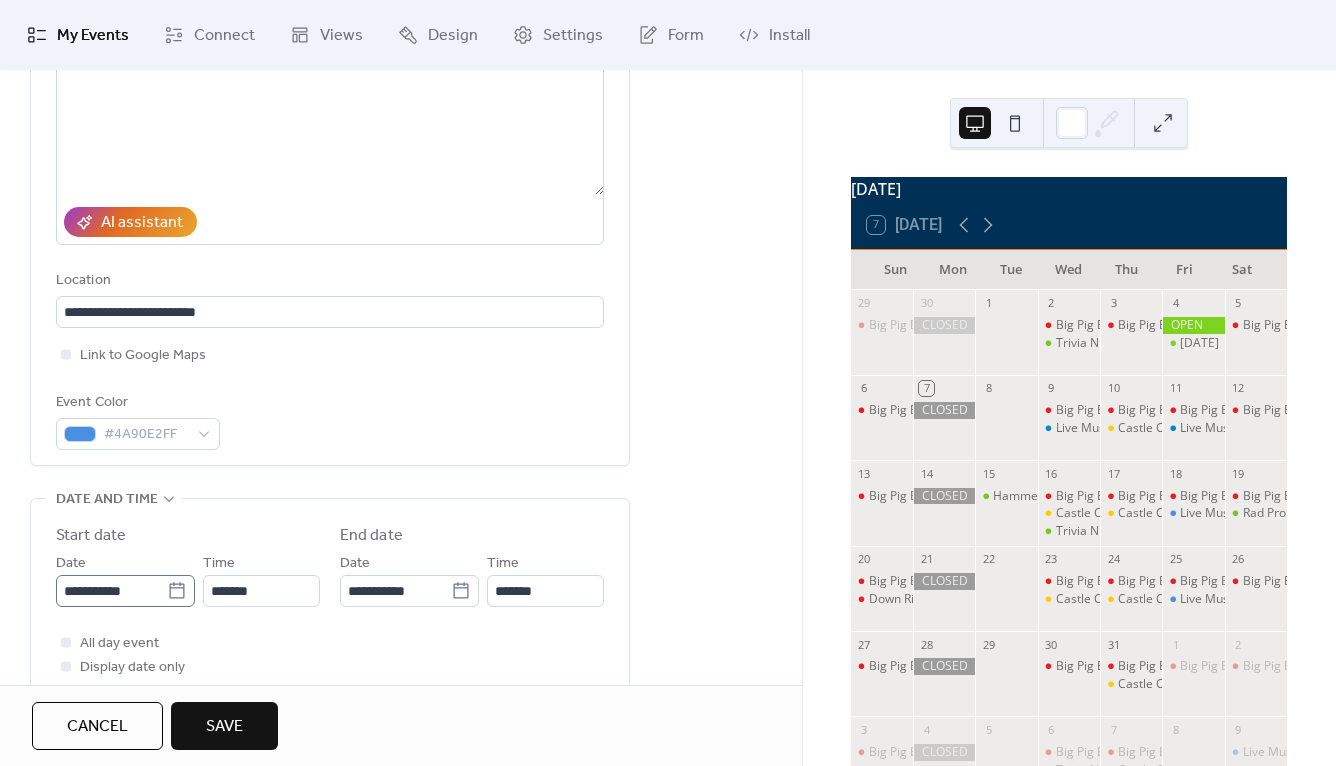 type on "**********" 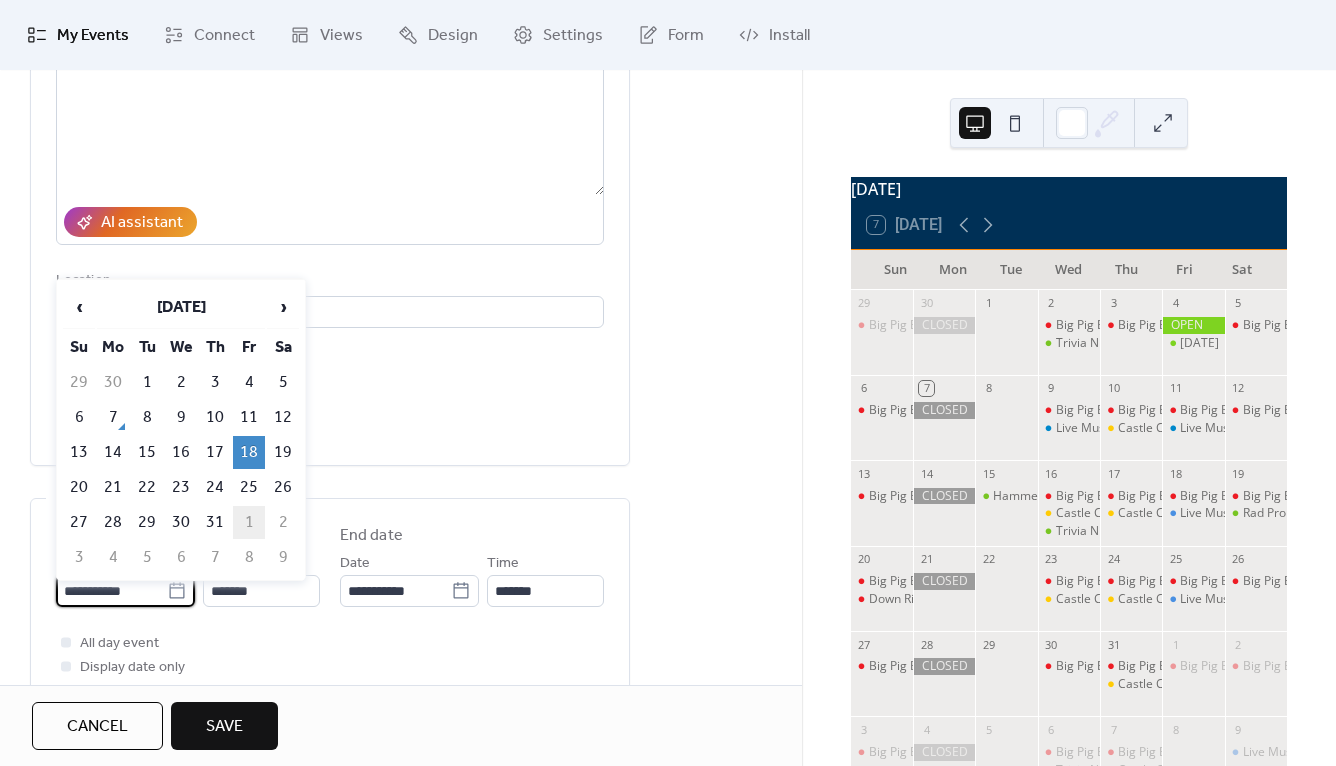 click on "1" at bounding box center (249, 522) 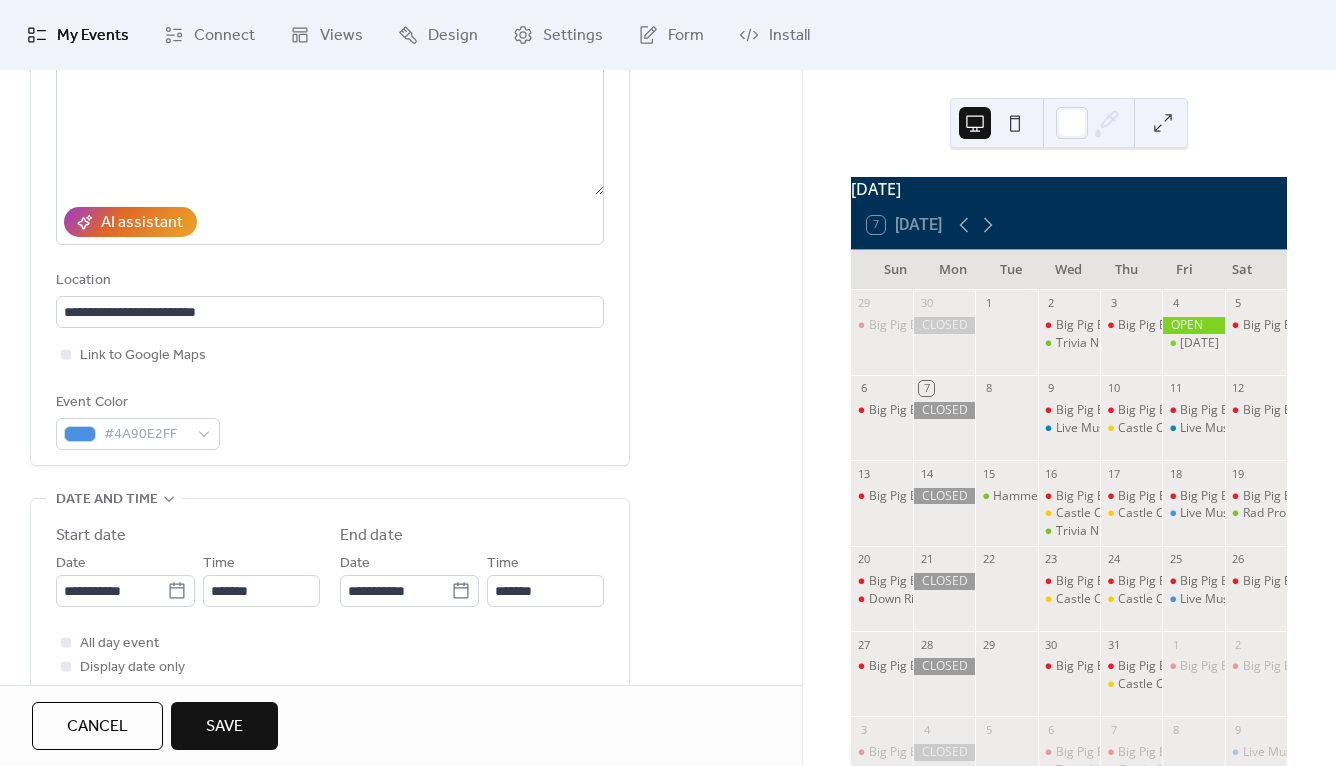 click on "Save" at bounding box center [224, 727] 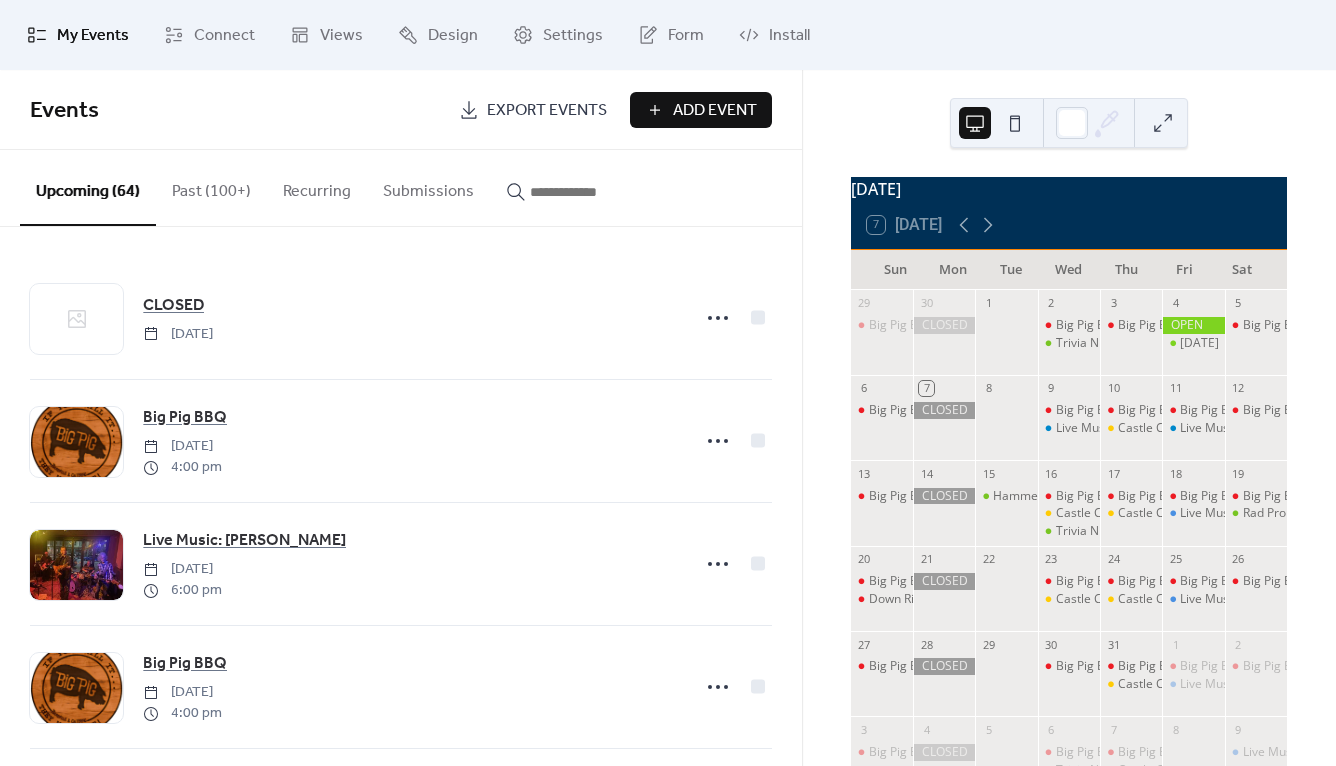 click at bounding box center (580, 192) 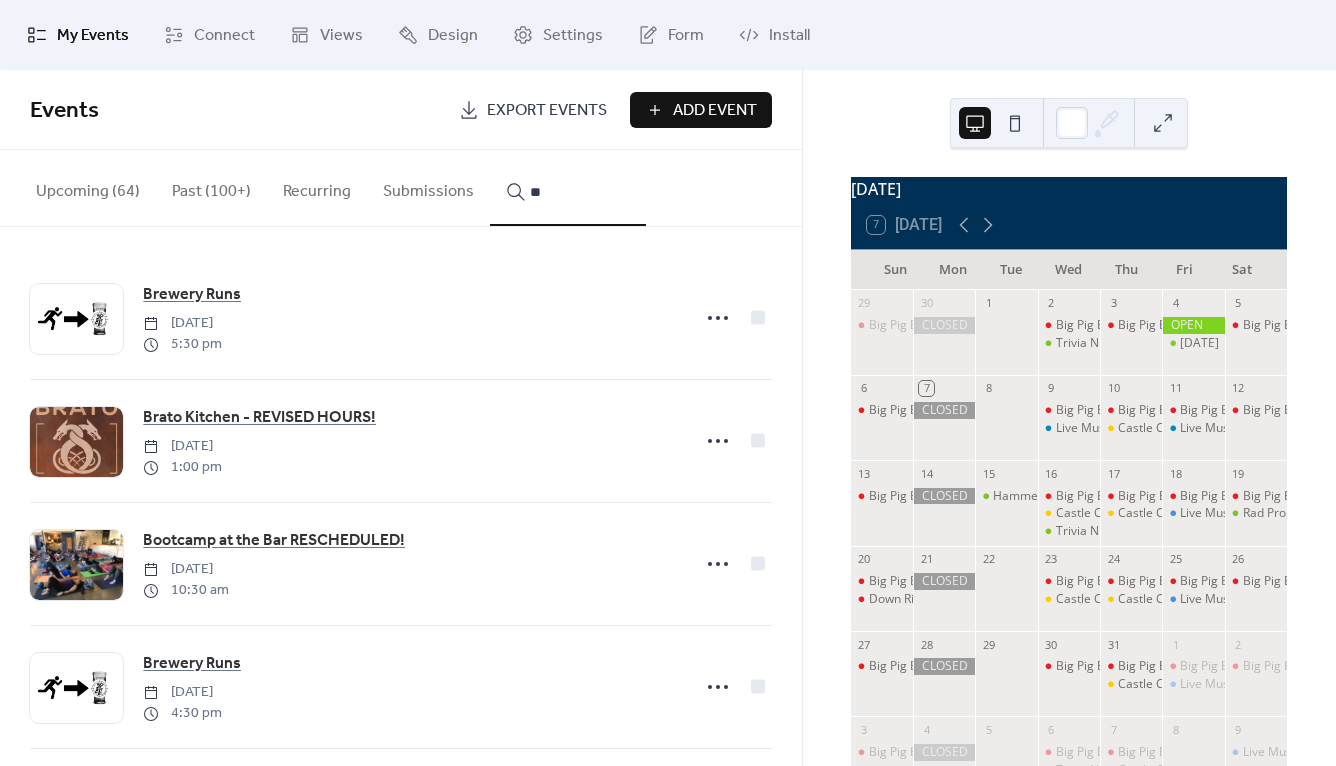 type on "*" 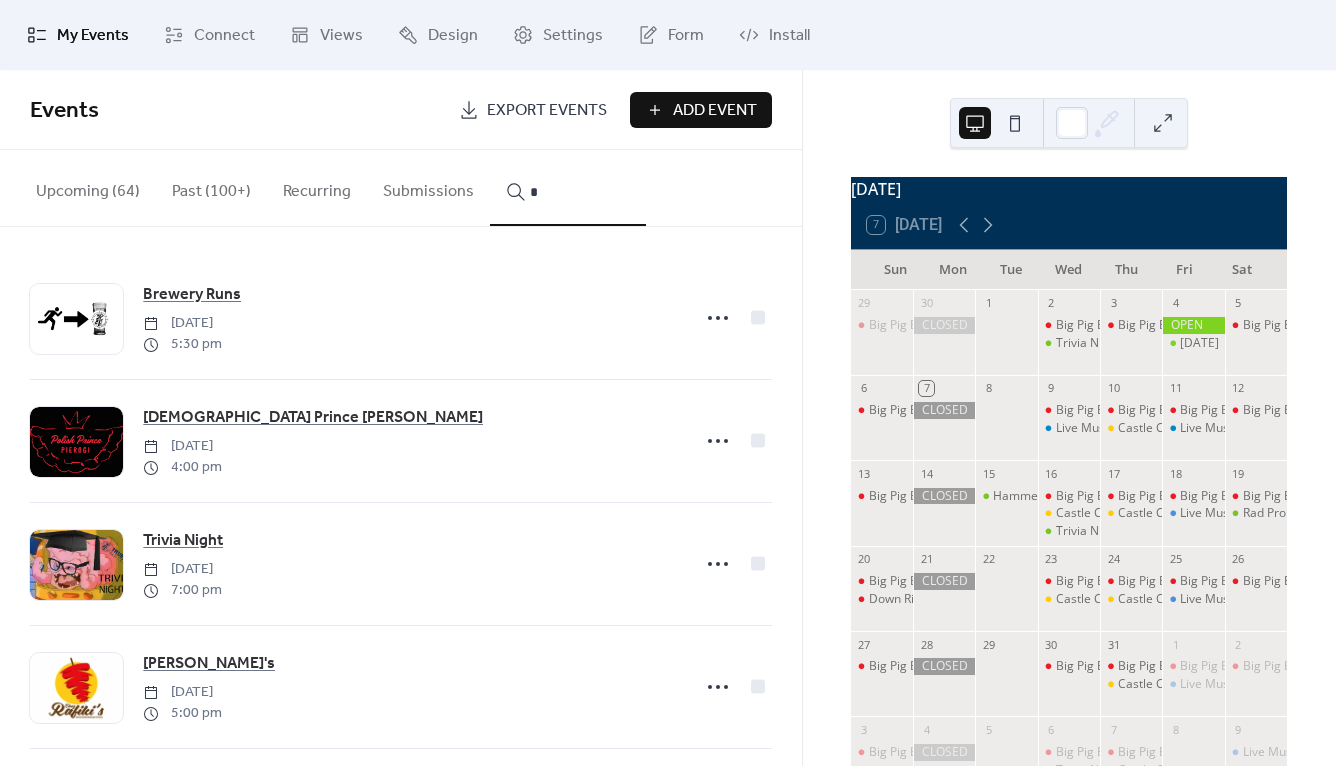 type 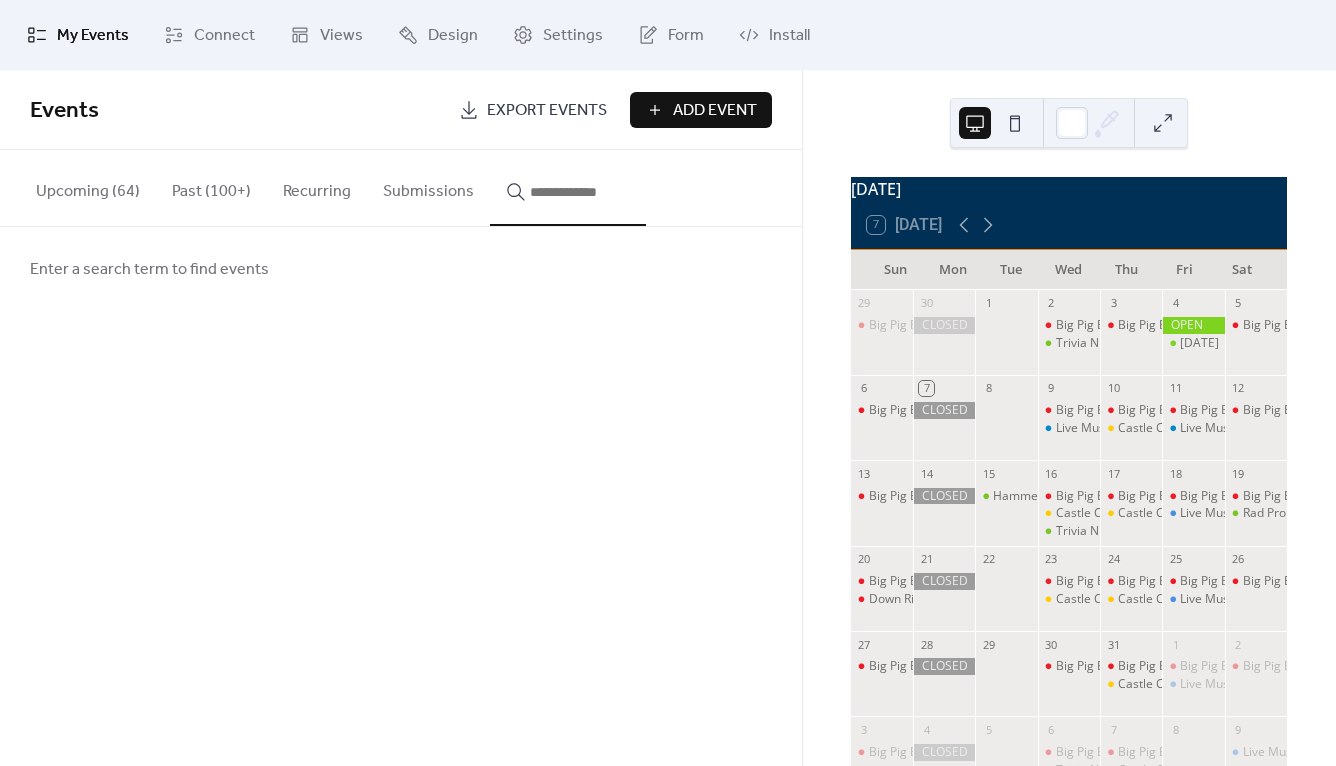 click on "Upcoming  (64)" at bounding box center (88, 187) 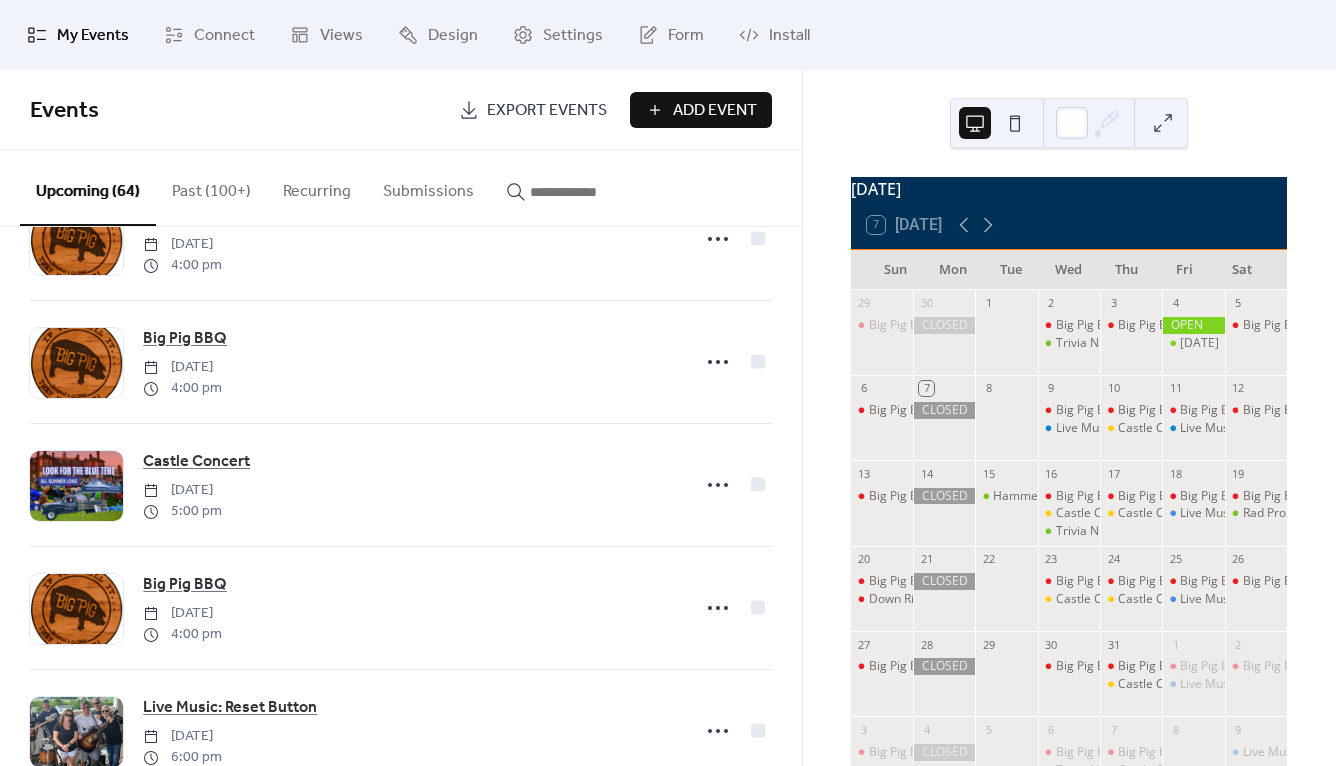 scroll, scrollTop: 4080, scrollLeft: 0, axis: vertical 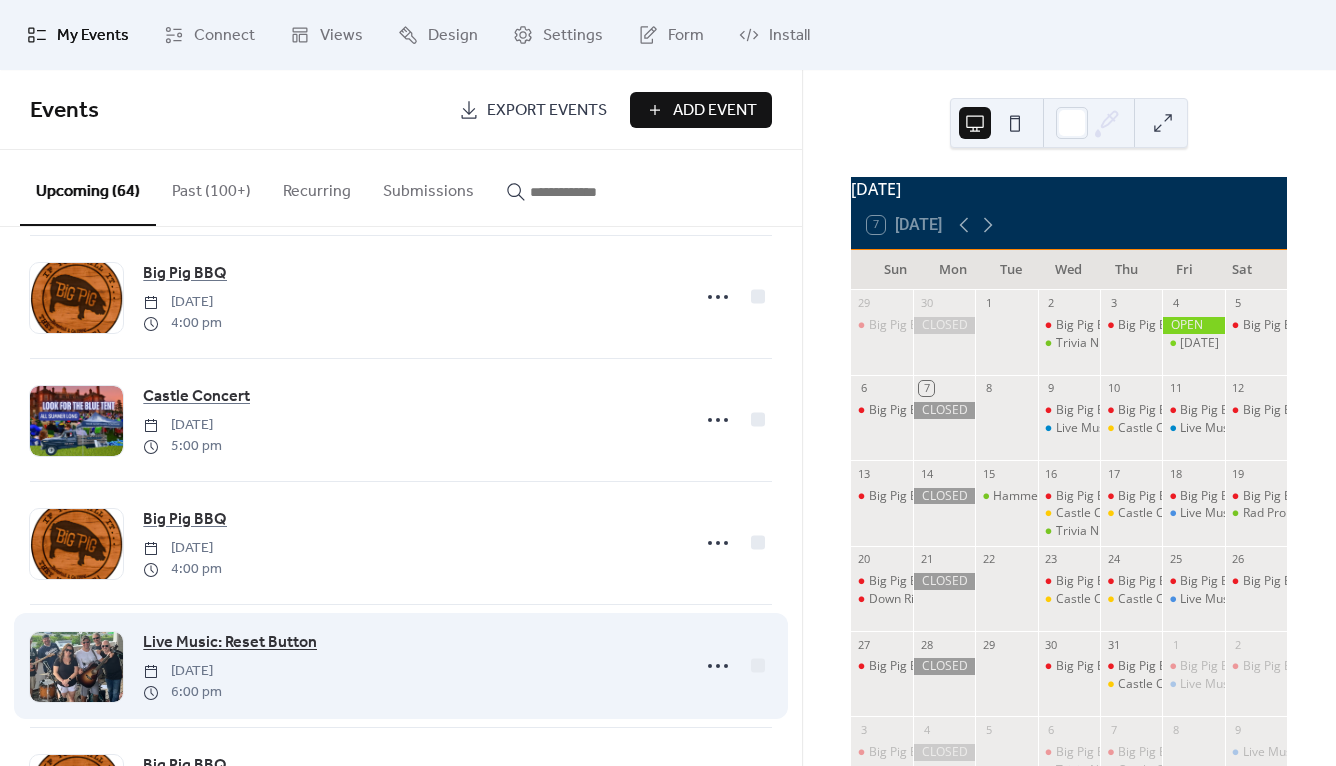 click on "Live Music: Reset Button" at bounding box center [230, 643] 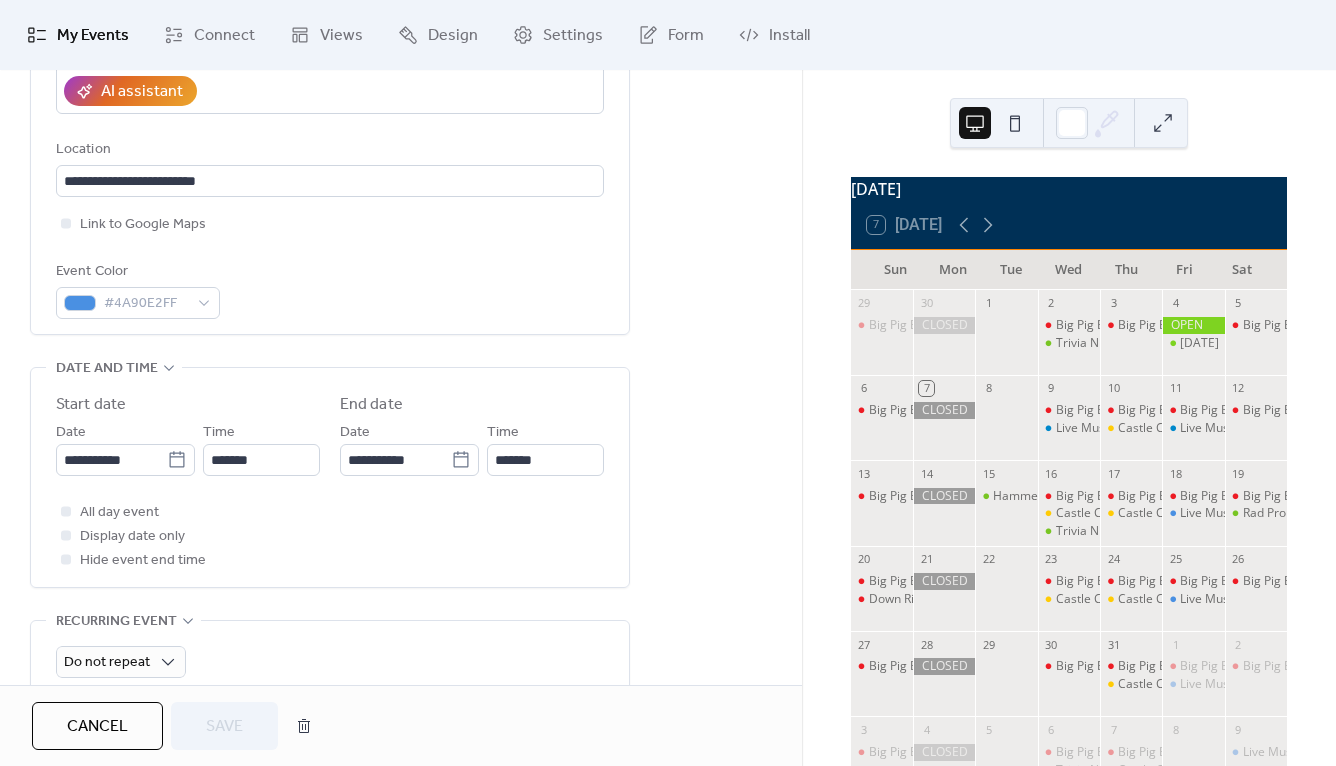 scroll, scrollTop: 622, scrollLeft: 0, axis: vertical 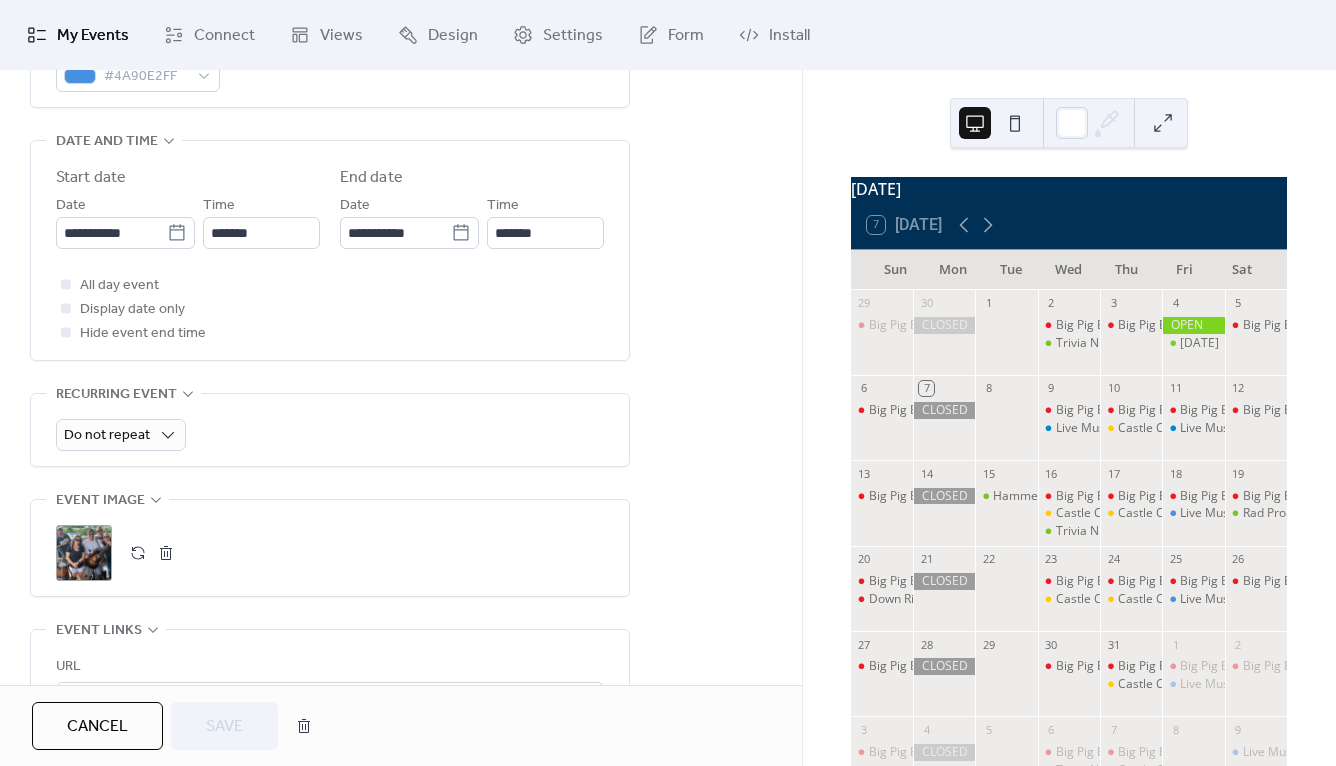 click at bounding box center (166, 553) 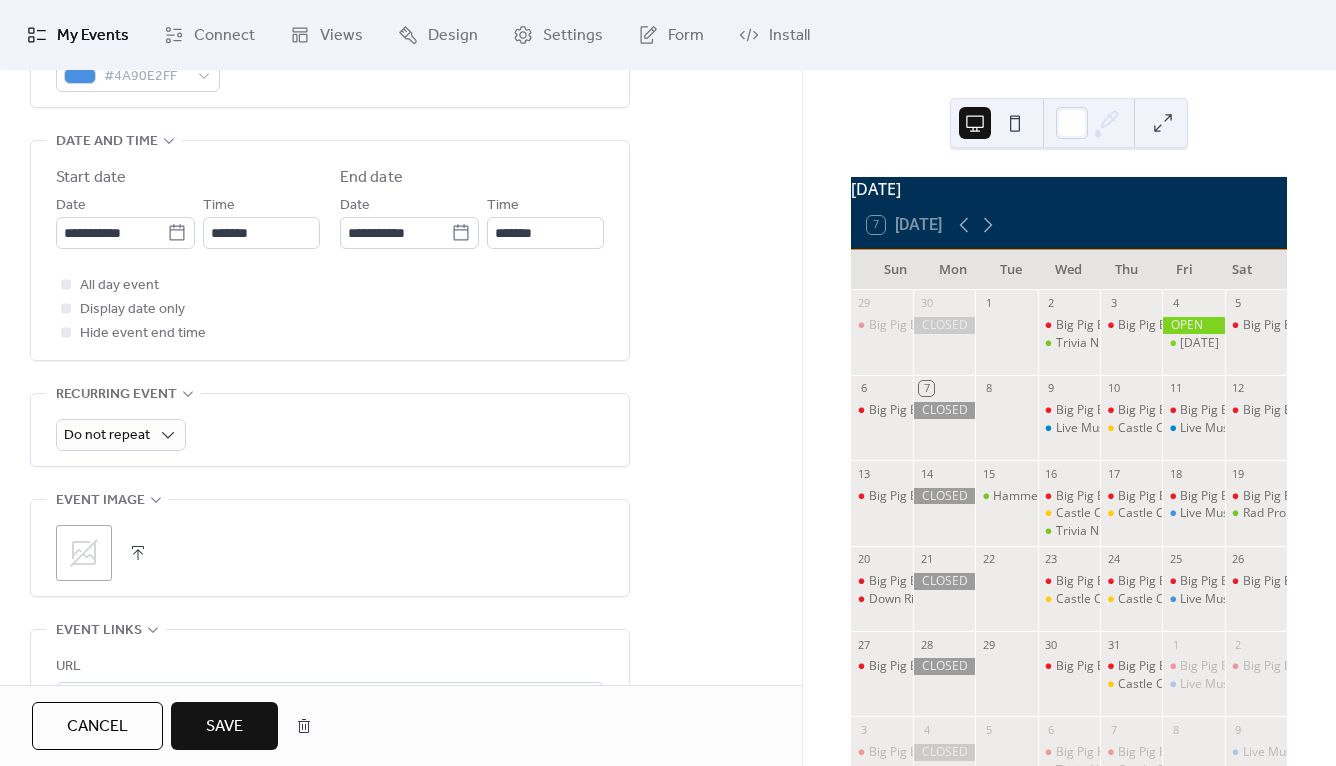 click on "Save" at bounding box center [224, 727] 